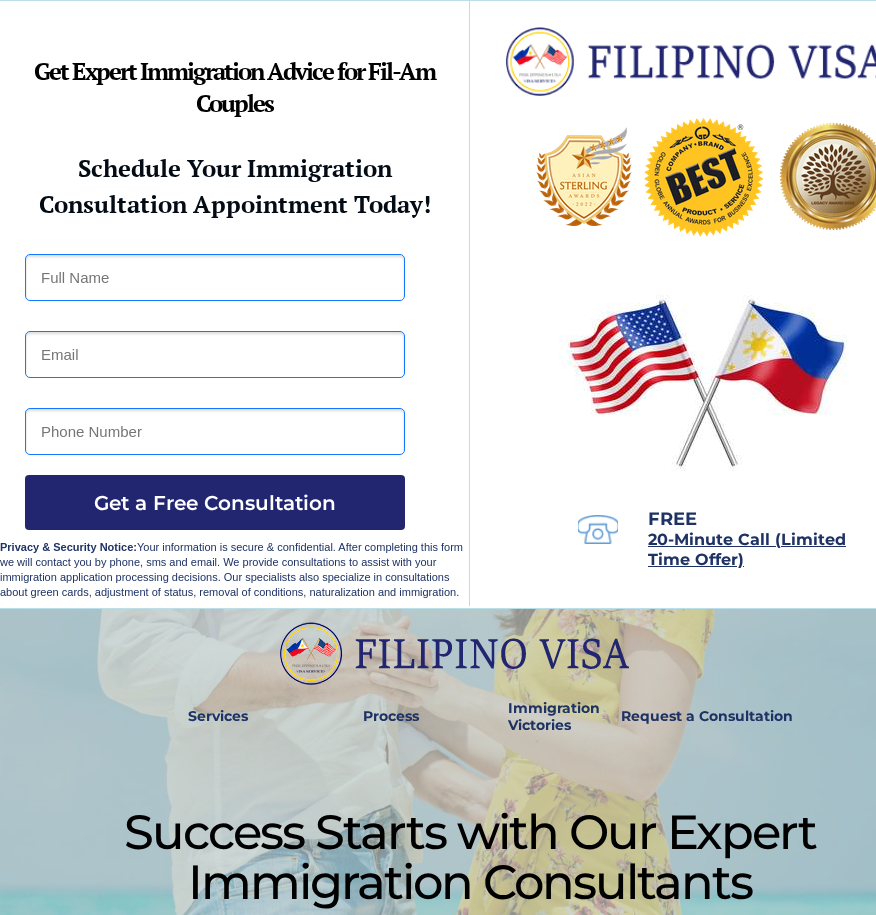 click at bounding box center (215, 277) 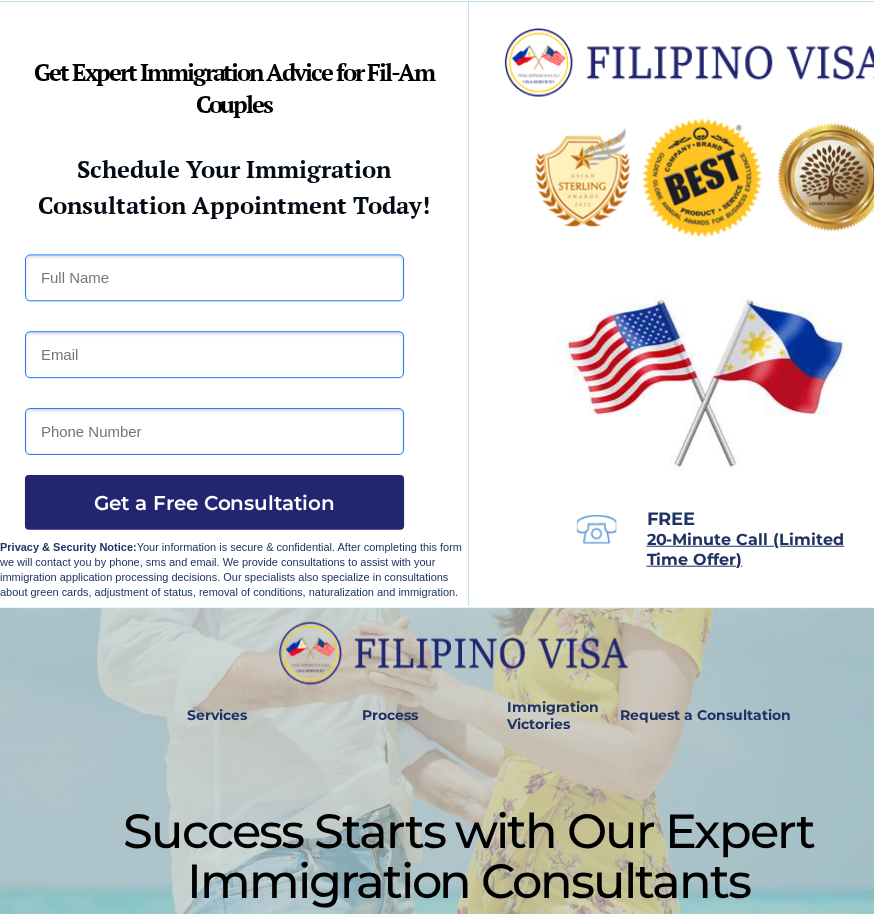 scroll, scrollTop: 0, scrollLeft: 0, axis: both 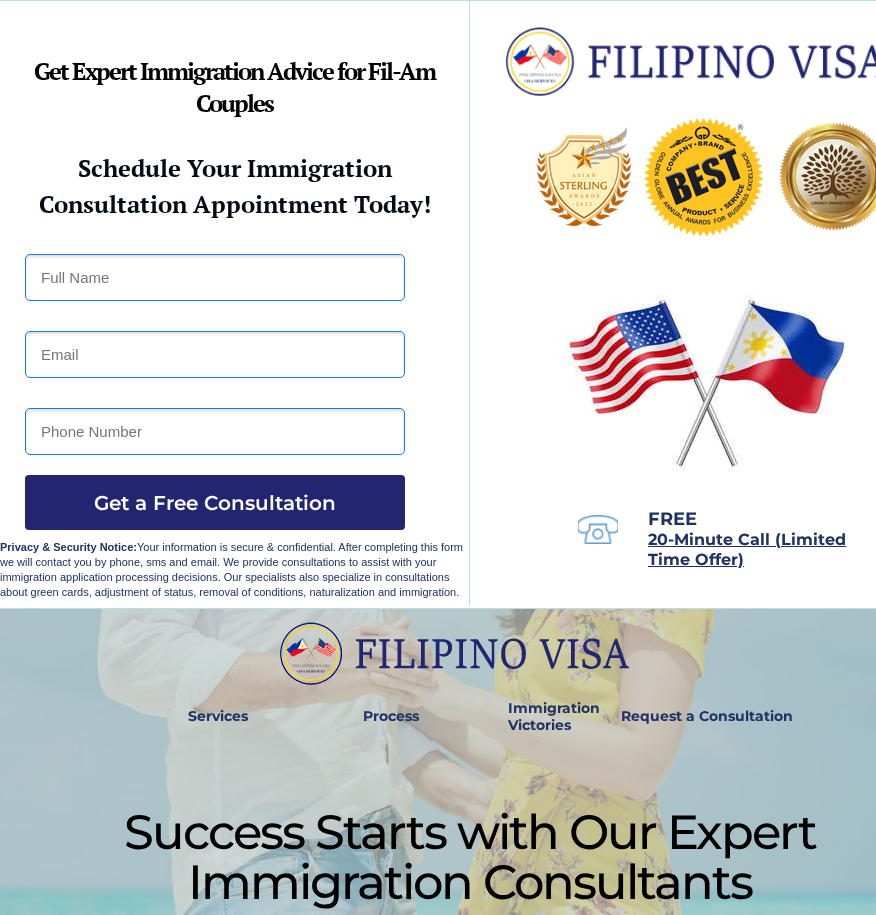 click at bounding box center [215, 277] 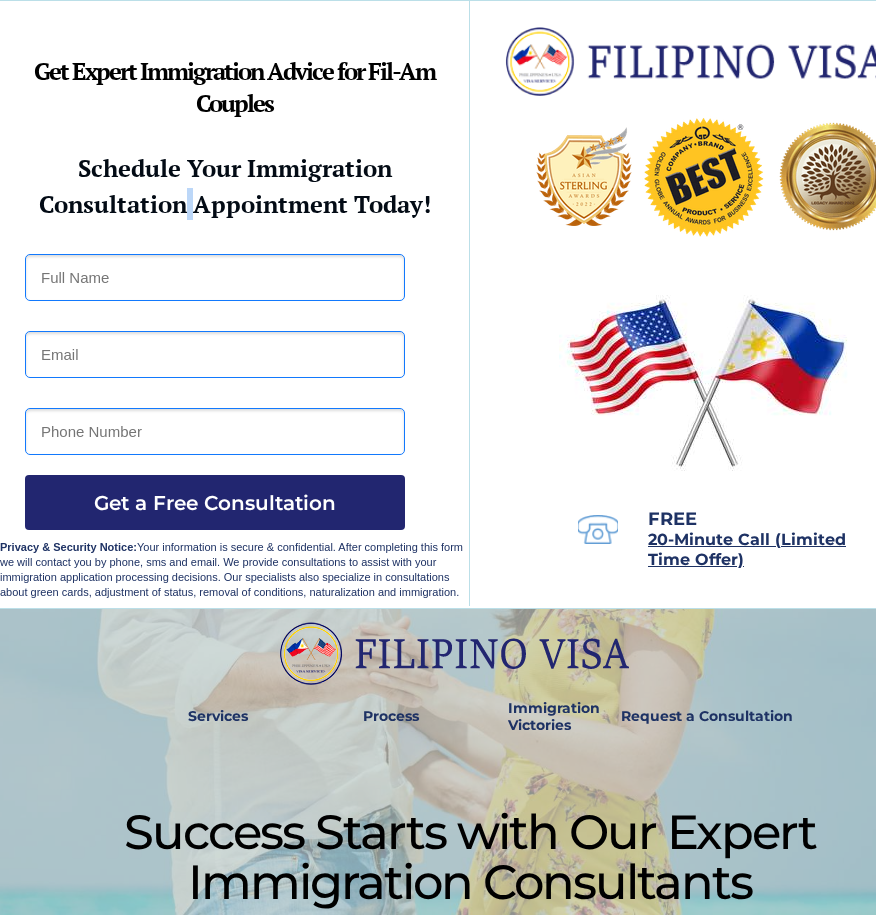 click on "Consultation Appointment Today!" at bounding box center (235, 204) 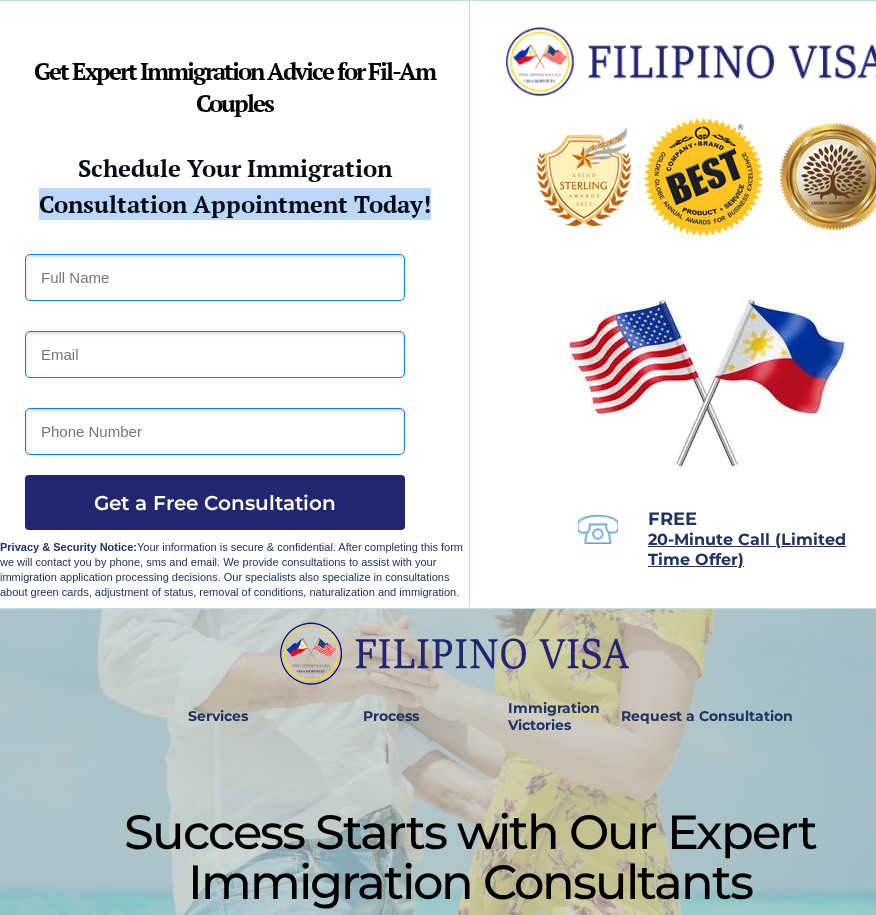 click on "Consultation Appointment Today!" at bounding box center (235, 204) 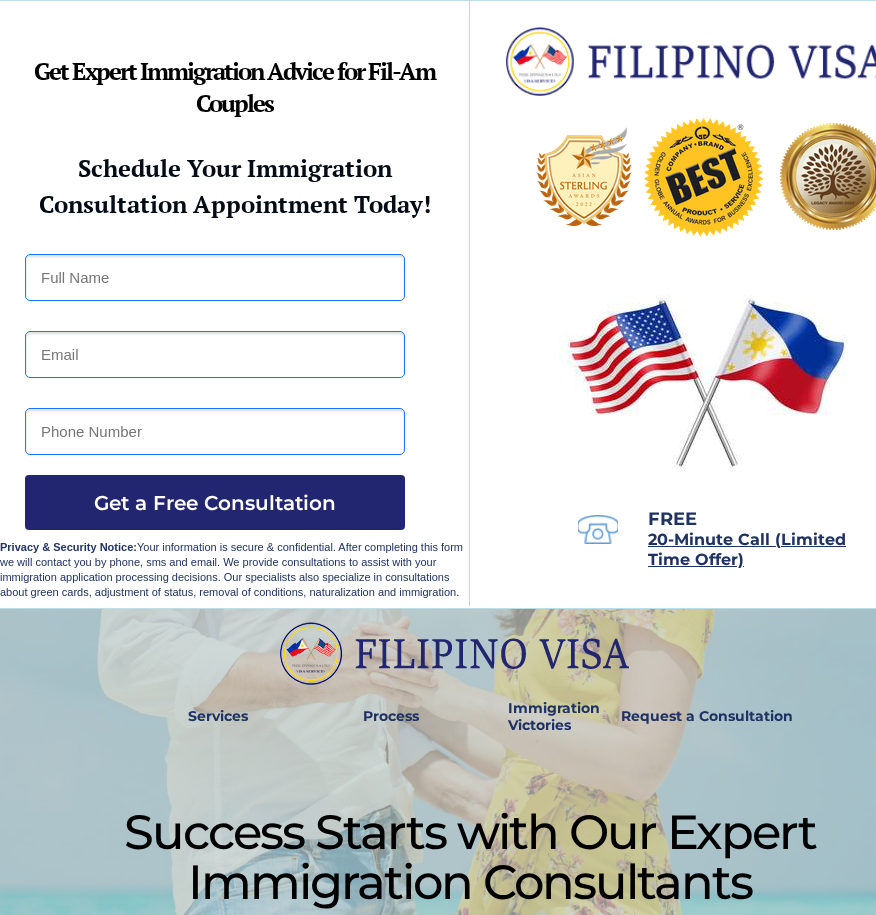 click at bounding box center (470, 304) 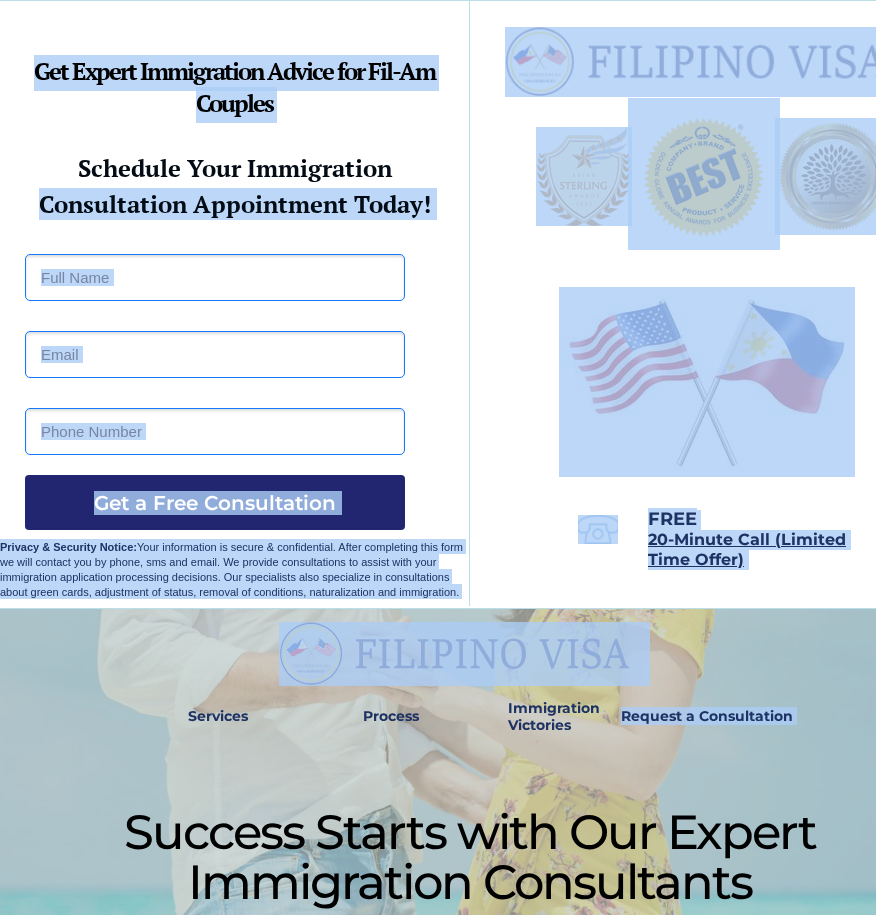 click on "Consultation Appointment Today!" at bounding box center [235, 204] 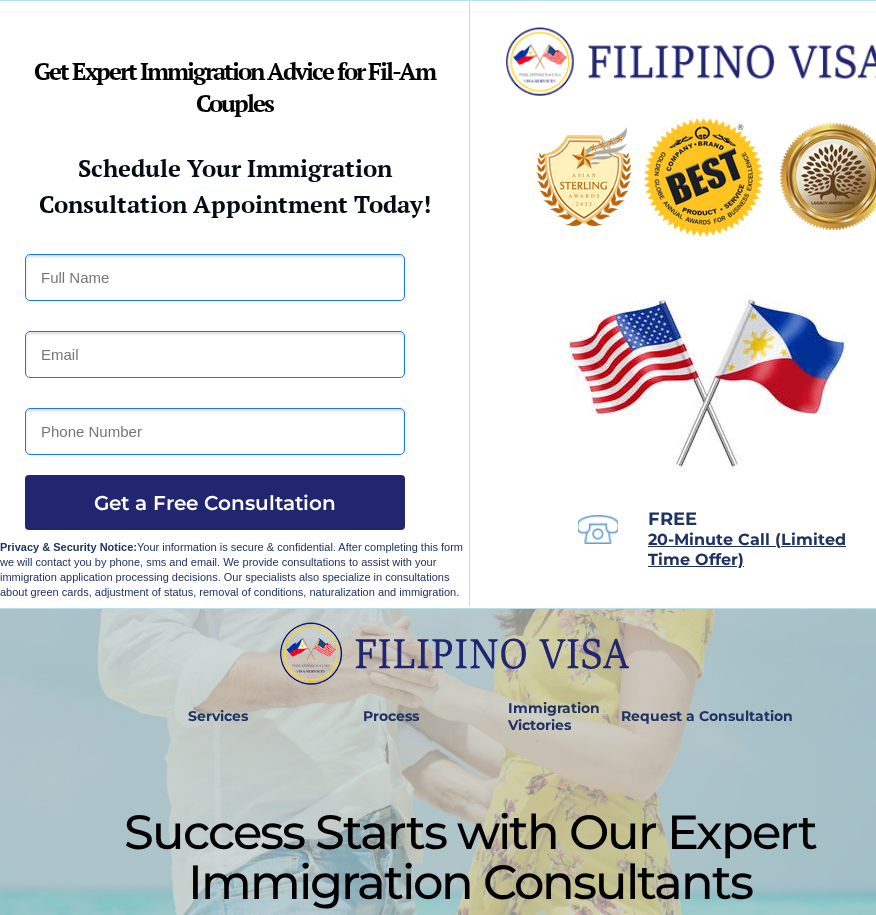 click on "Consultation Appointment Today!" at bounding box center [235, 204] 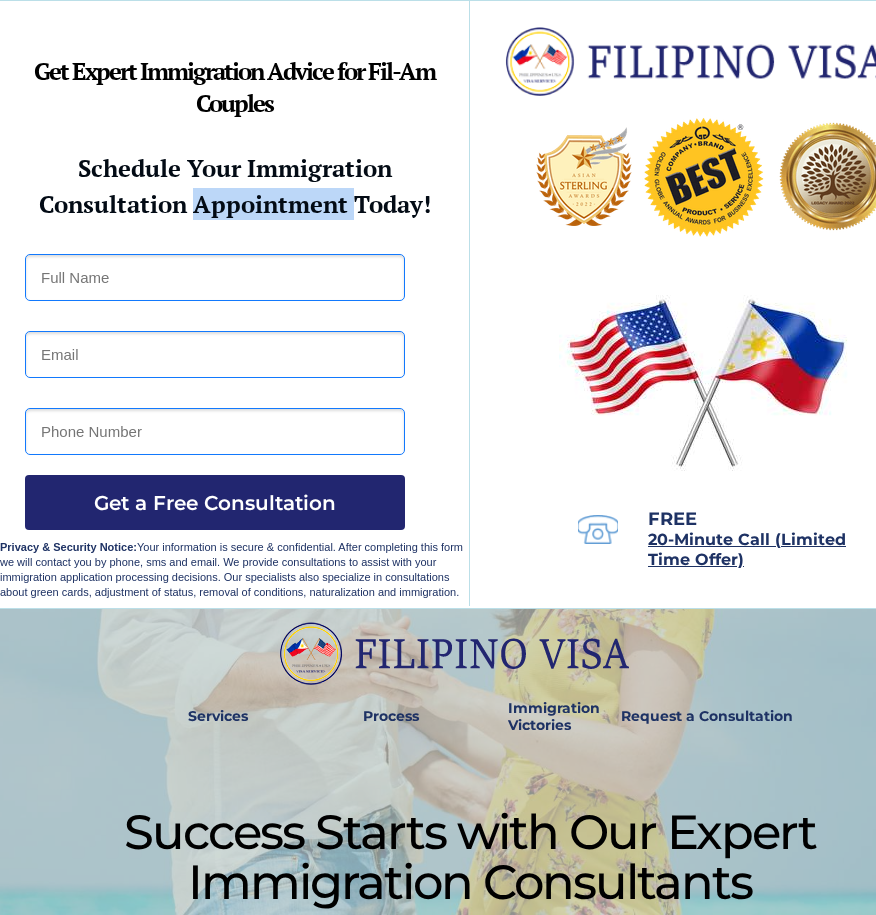 click on "Consultation Appointment Today!" at bounding box center (235, 204) 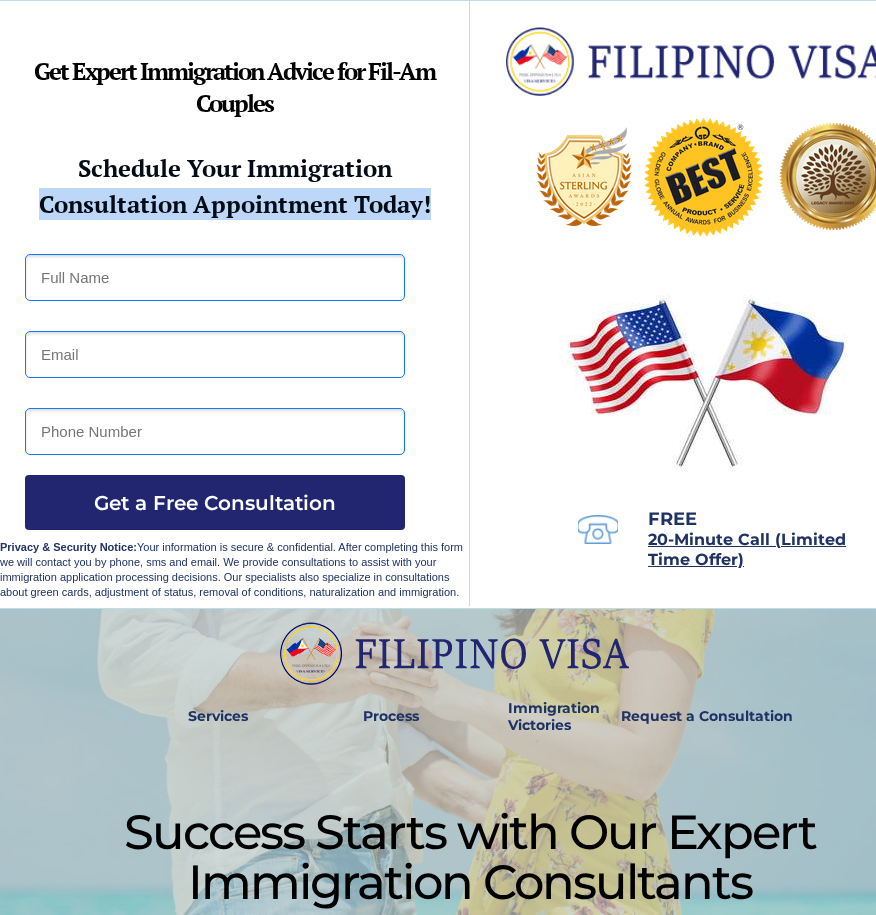 click on "Consultation Appointment Today!" at bounding box center [235, 204] 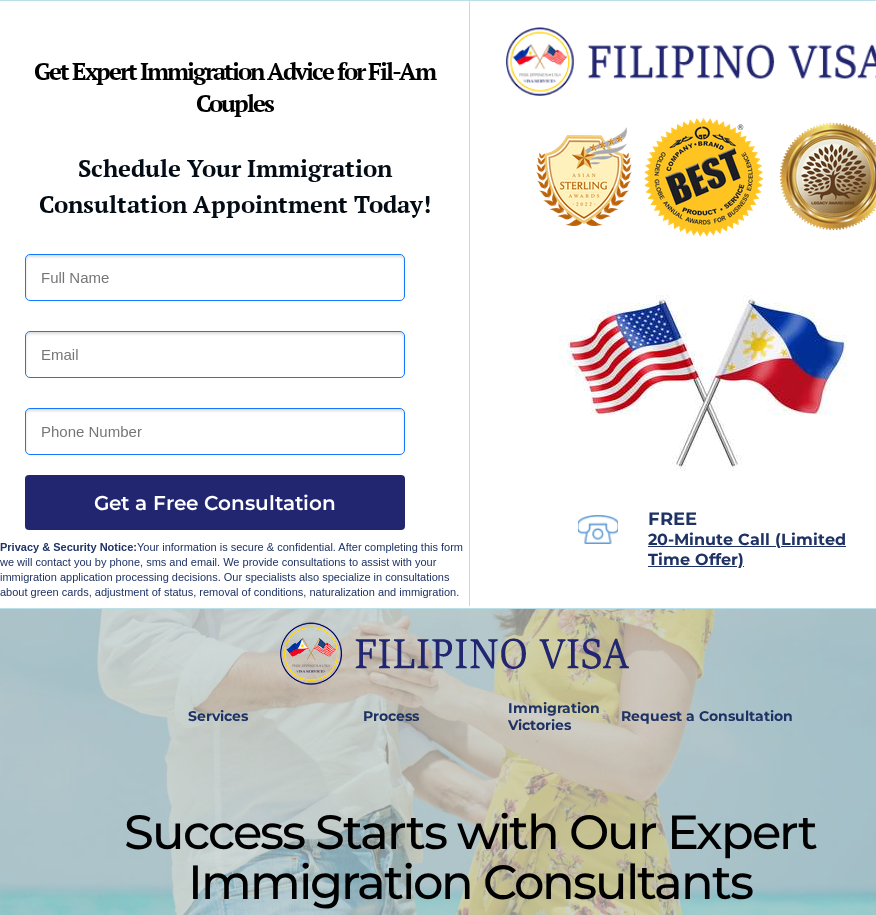 click on "Consultation Appointment Today!" at bounding box center [235, 204] 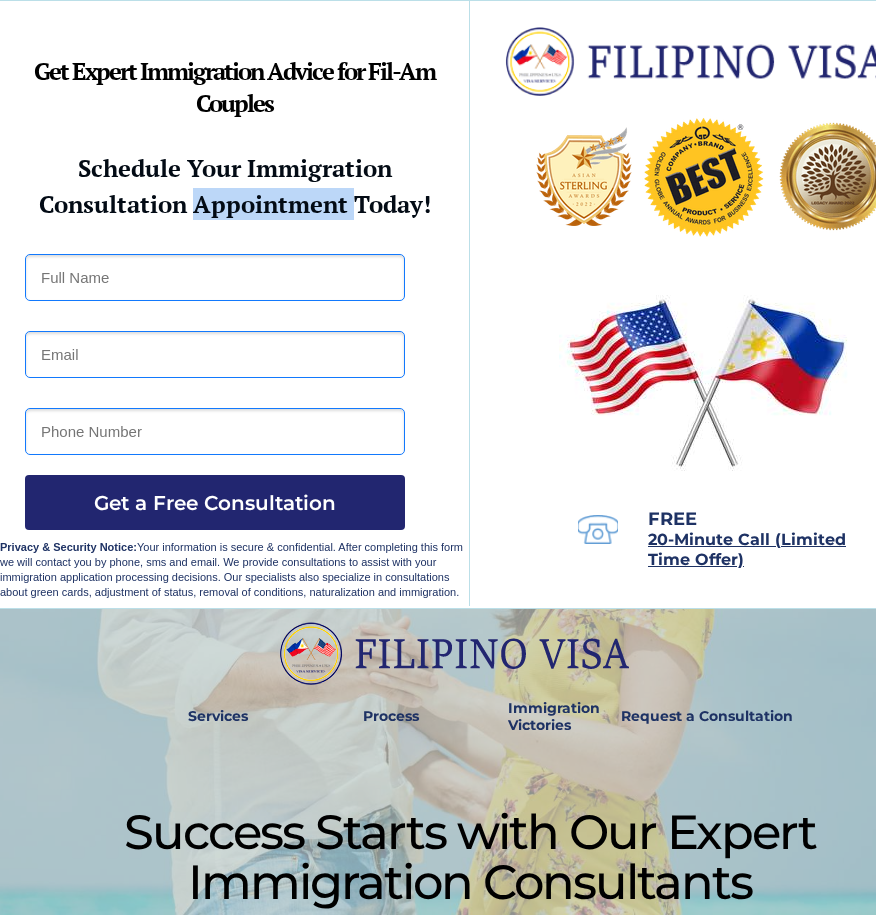 click at bounding box center (470, 304) 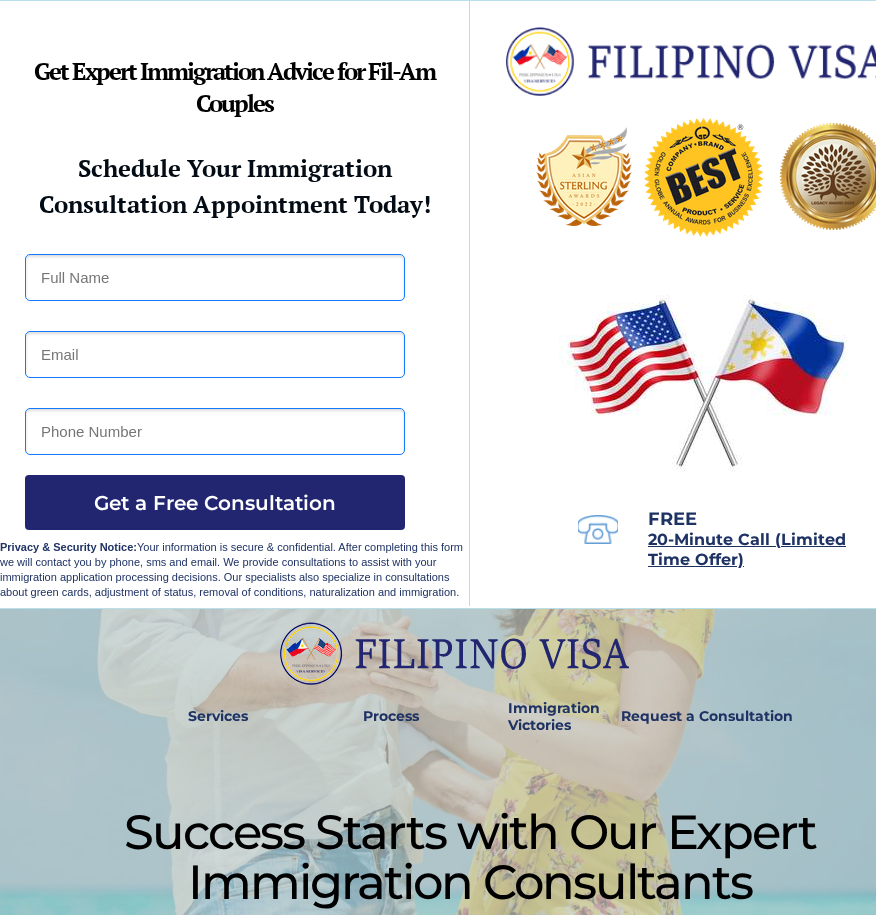 click at bounding box center [470, 304] 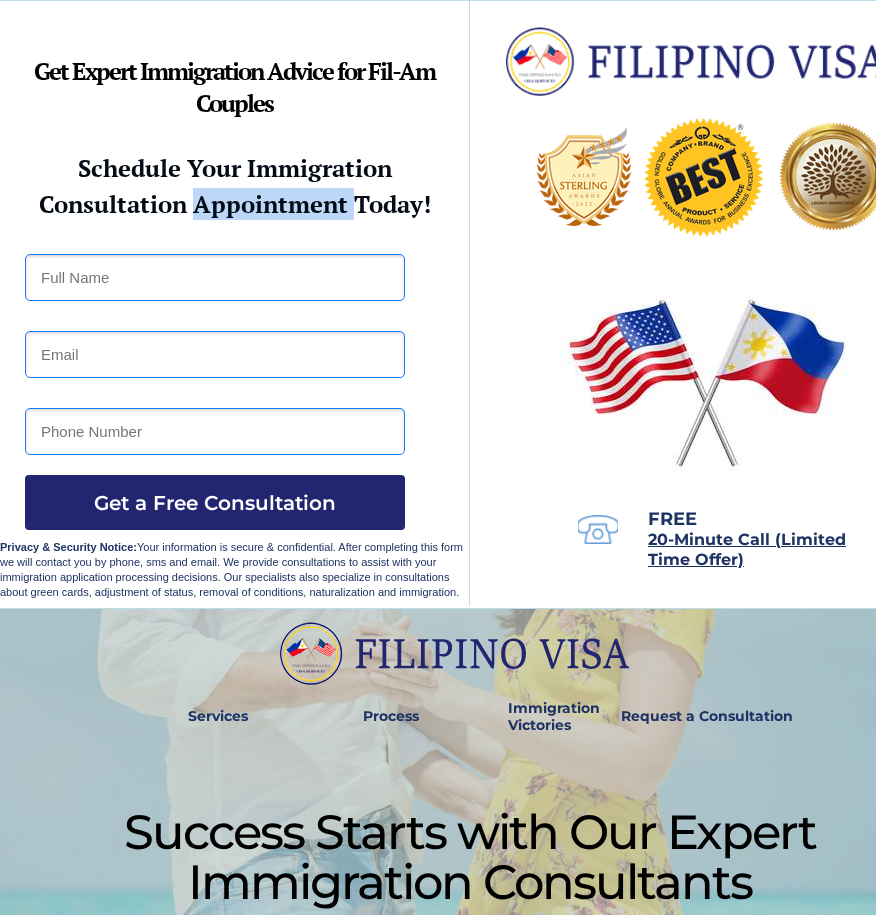 click on "Consultation Appointment Today!" at bounding box center [235, 204] 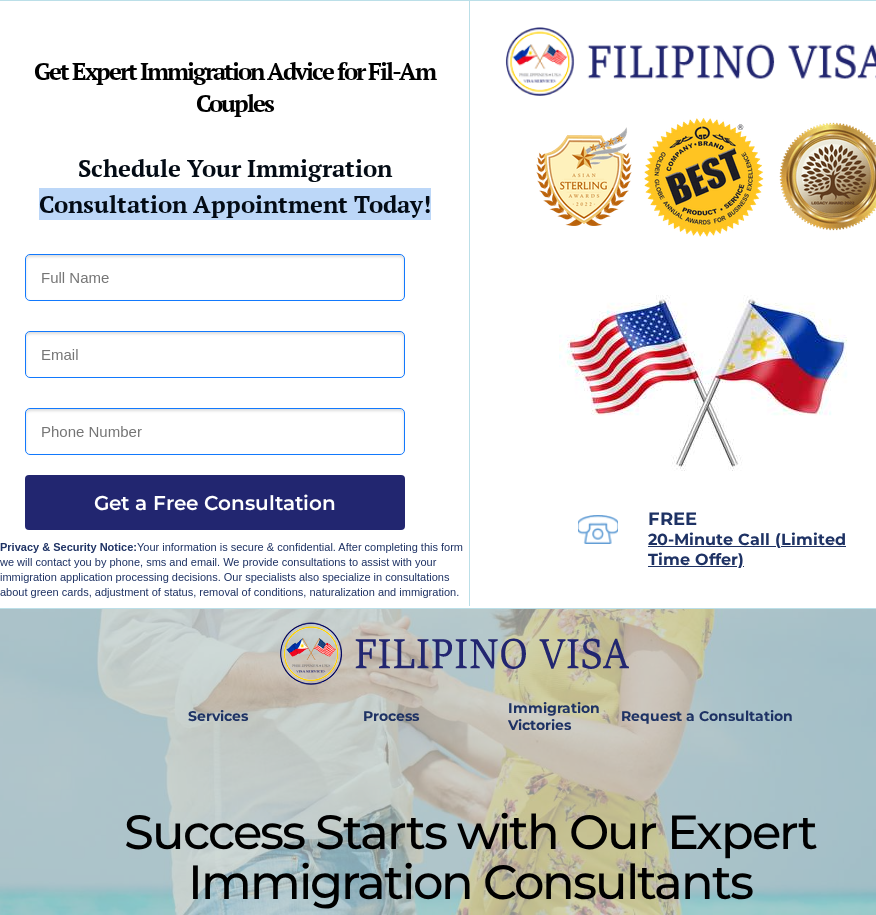 click on "Consultation Appointment Today!" at bounding box center [235, 204] 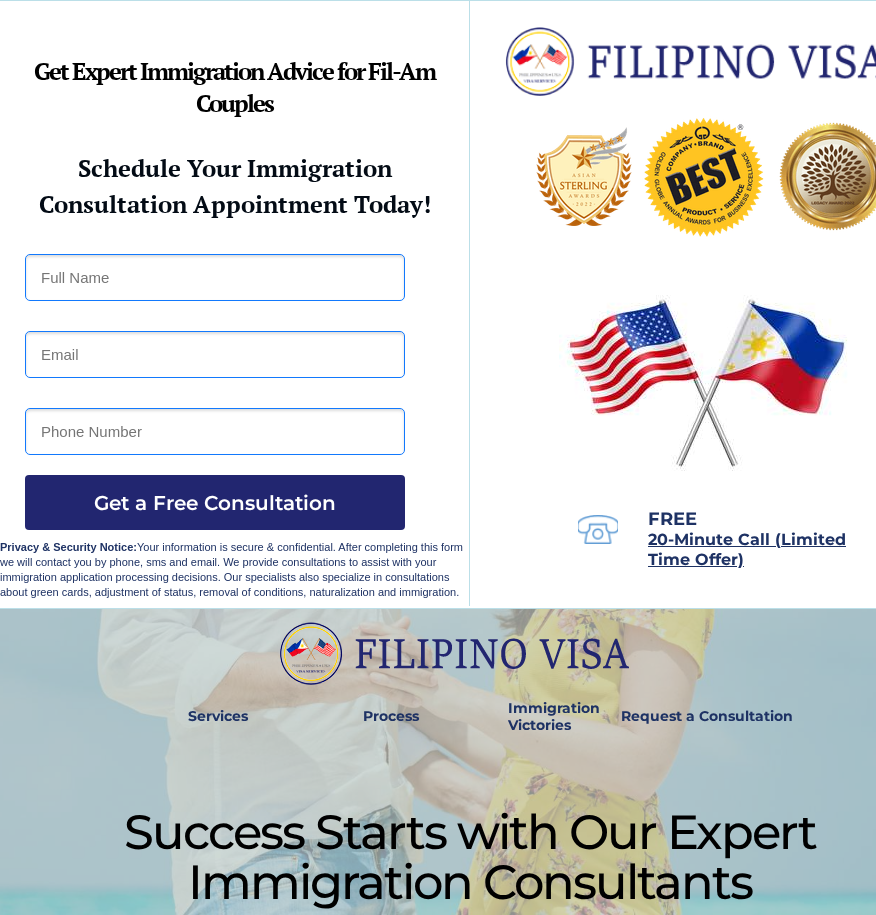 click at bounding box center [470, 304] 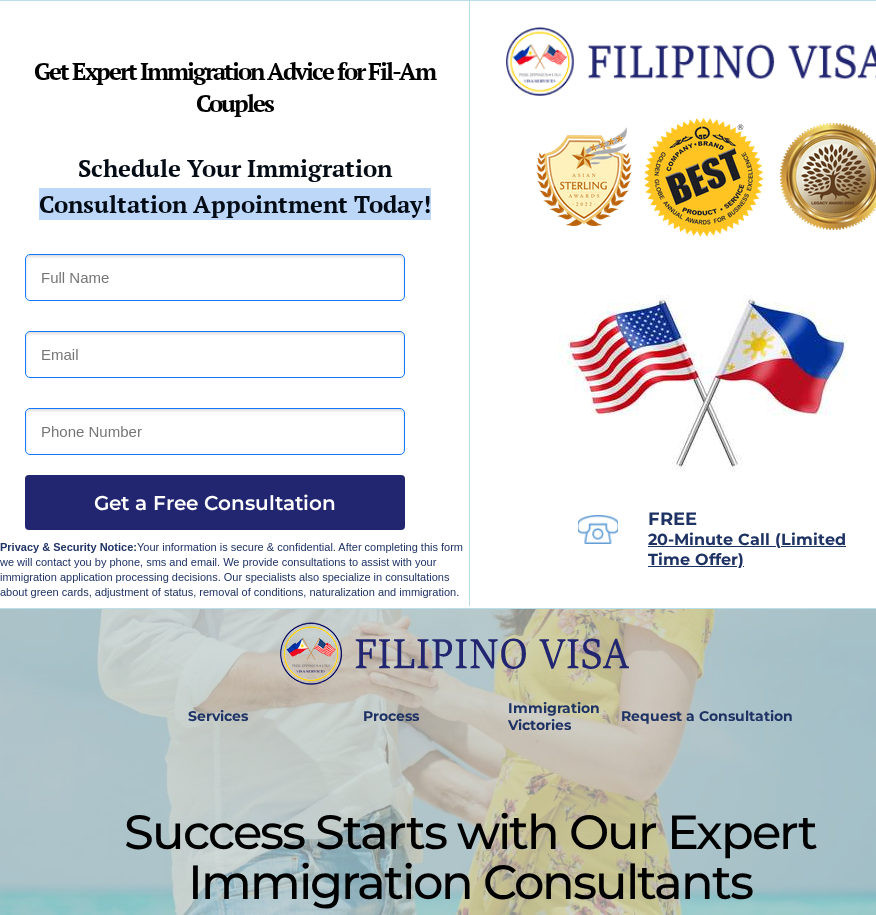 click on "Consultation Appointment Today!" at bounding box center (235, 204) 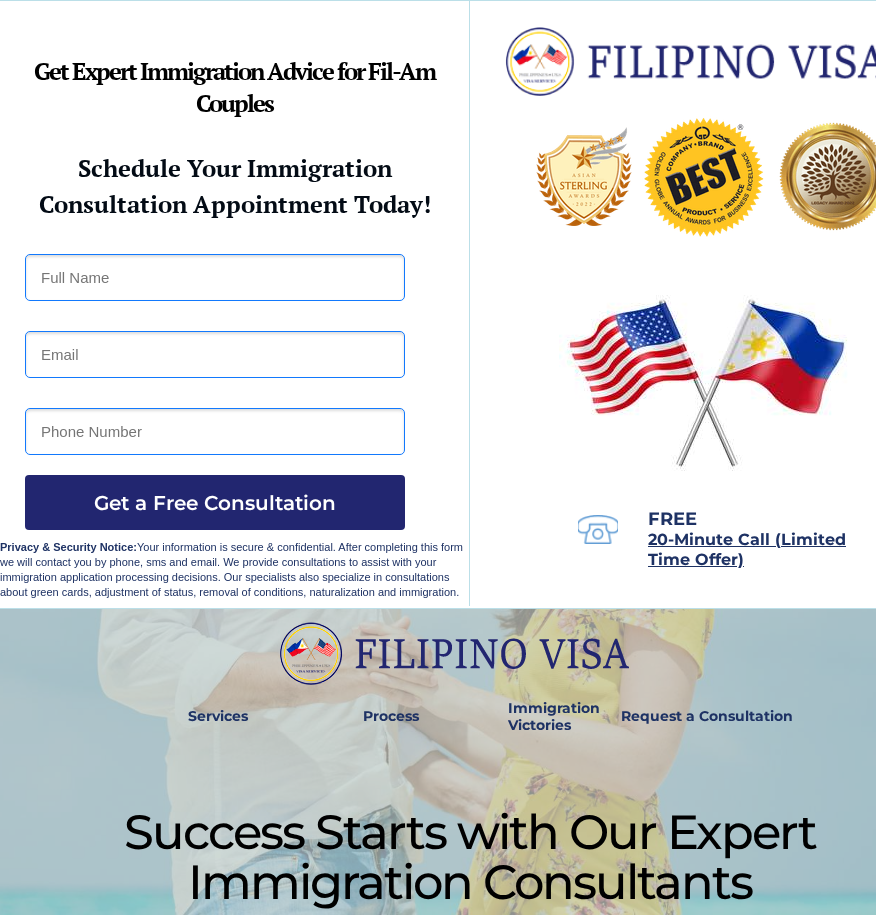 click on "Consultation Appointment Today!" at bounding box center [235, 204] 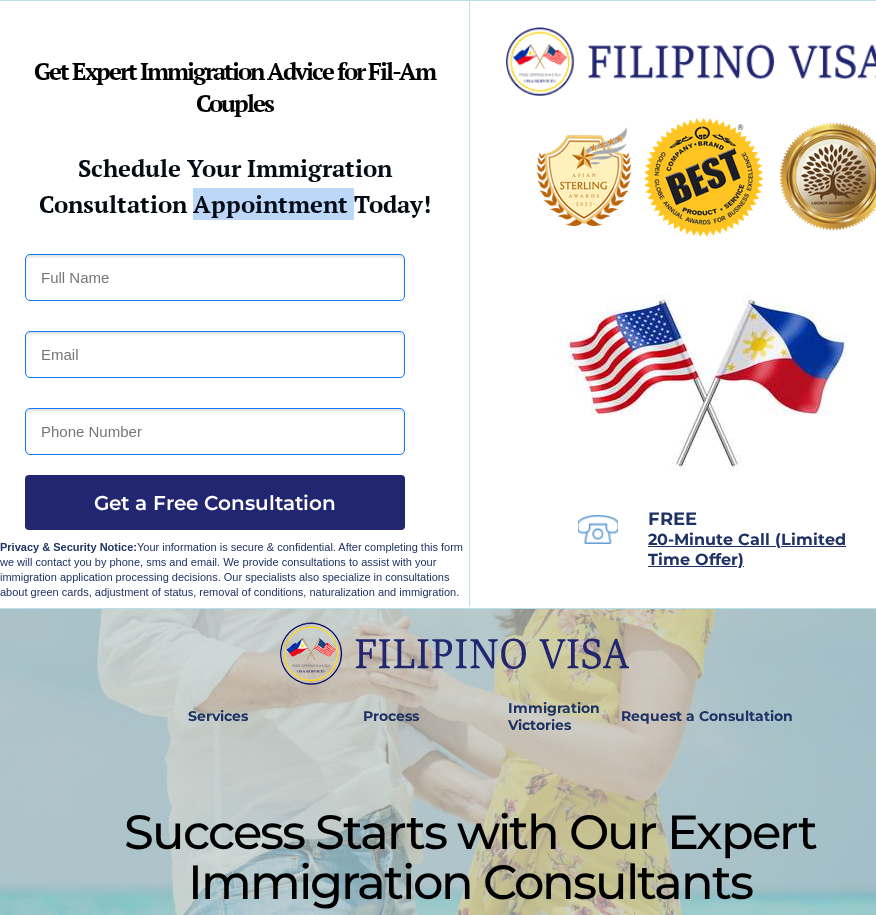 click on "Consultation Appointment Today!" at bounding box center [235, 204] 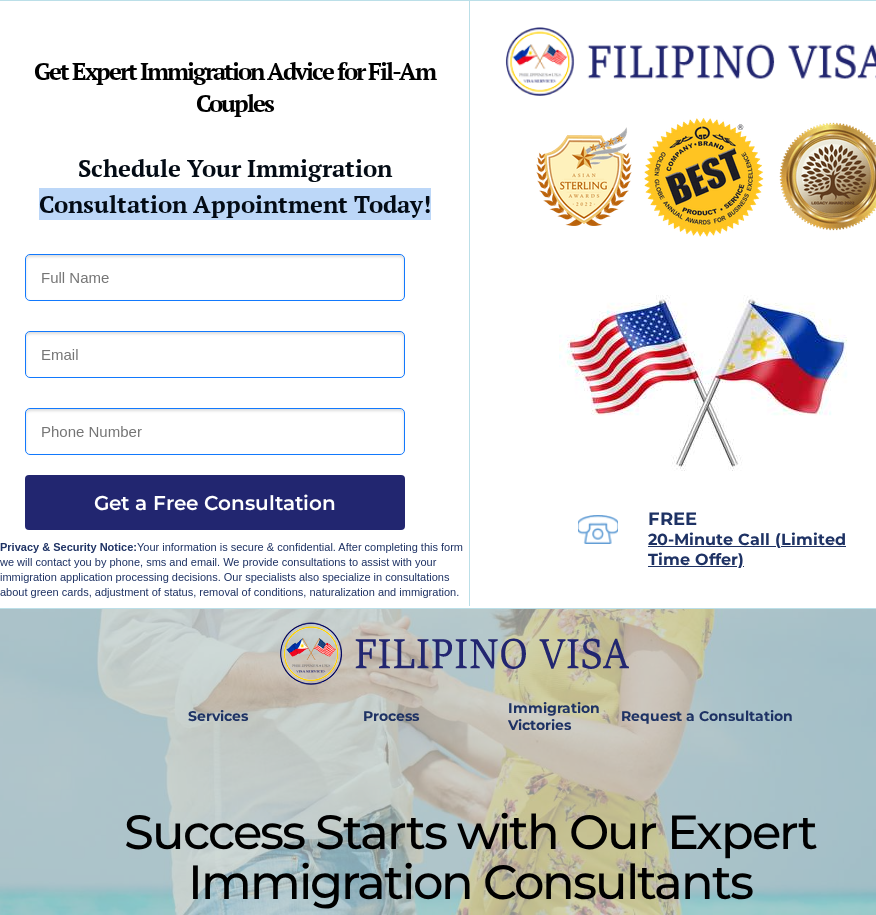 click at bounding box center (470, 304) 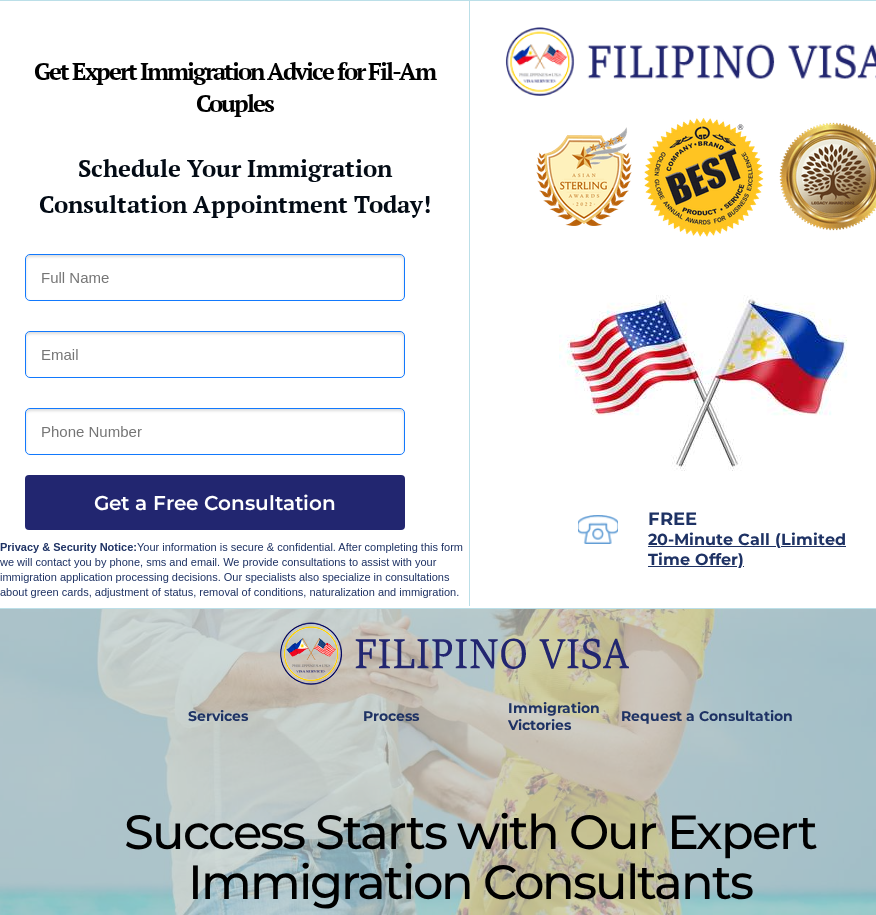 click at bounding box center [470, 304] 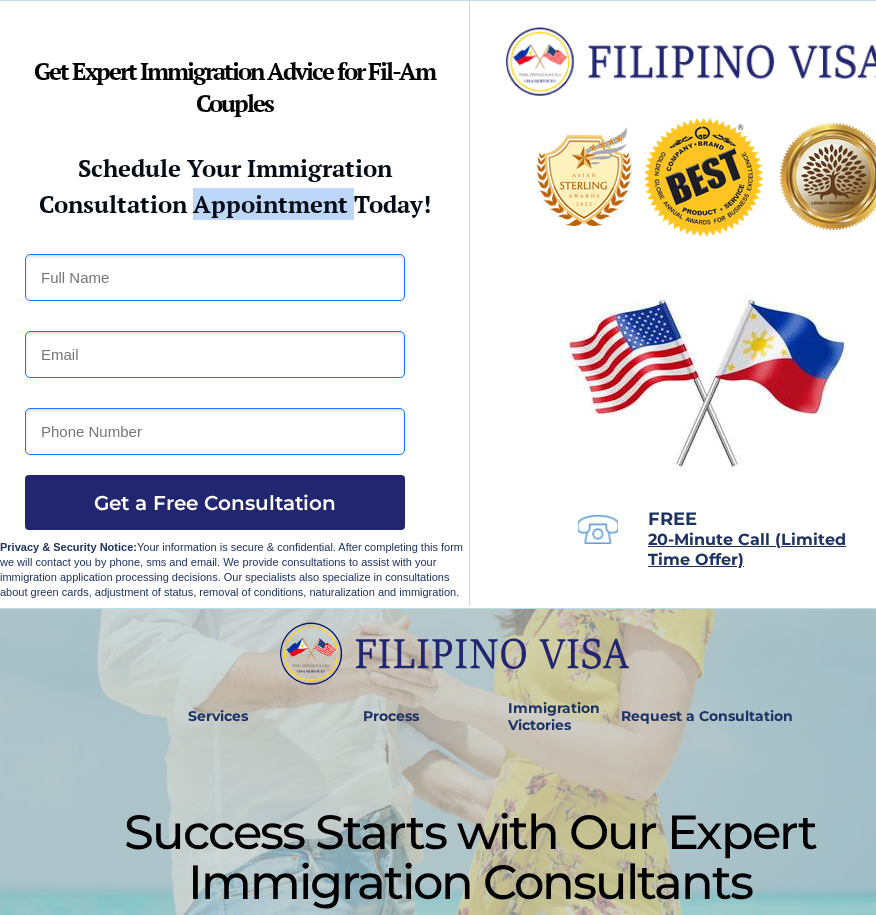 click on "Consultation Appointment Today!" at bounding box center (235, 204) 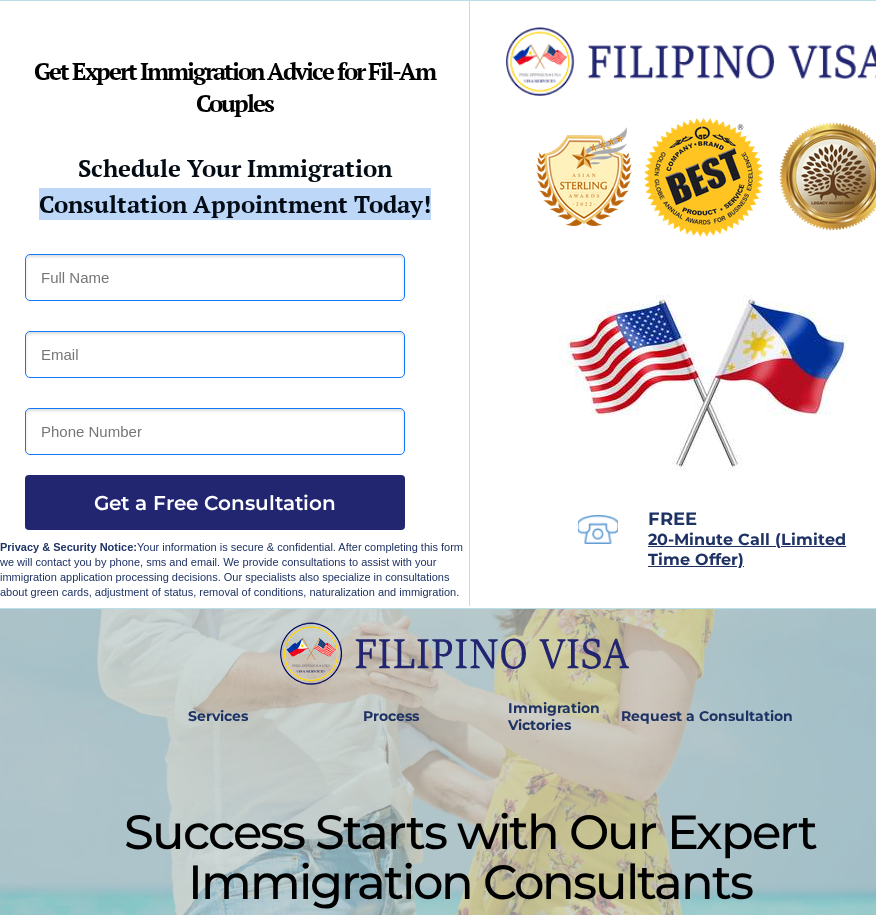 click on "Consultation Appointment Today!" at bounding box center [235, 204] 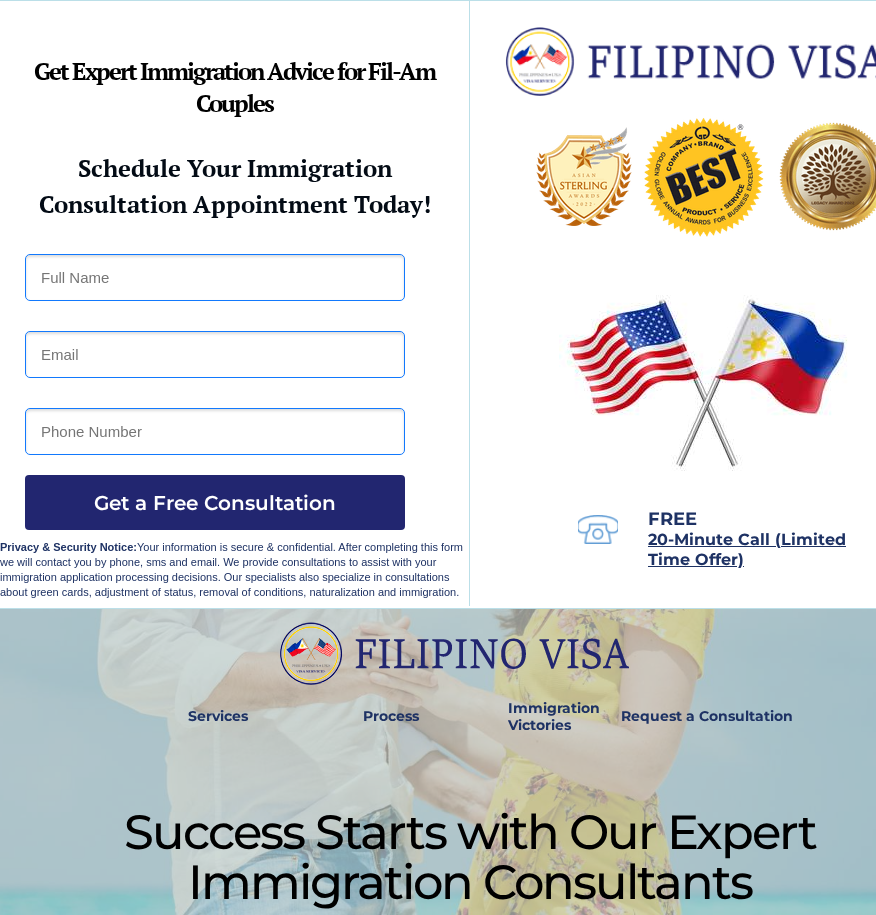 click at bounding box center (470, 304) 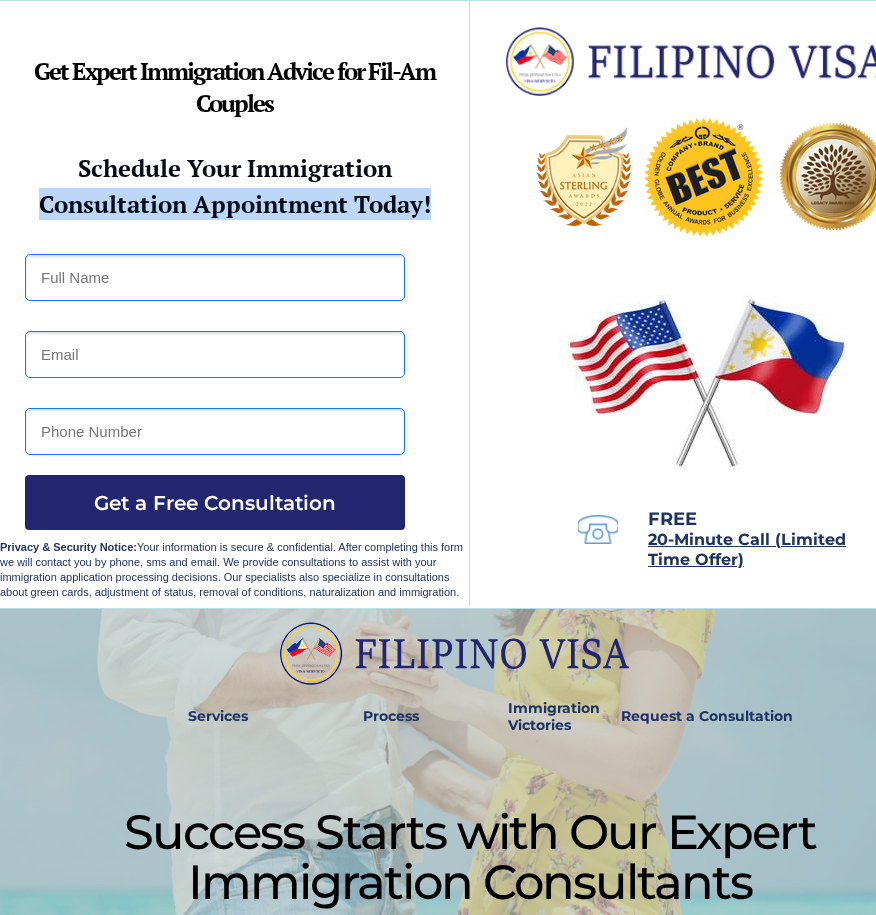 click at bounding box center (470, 304) 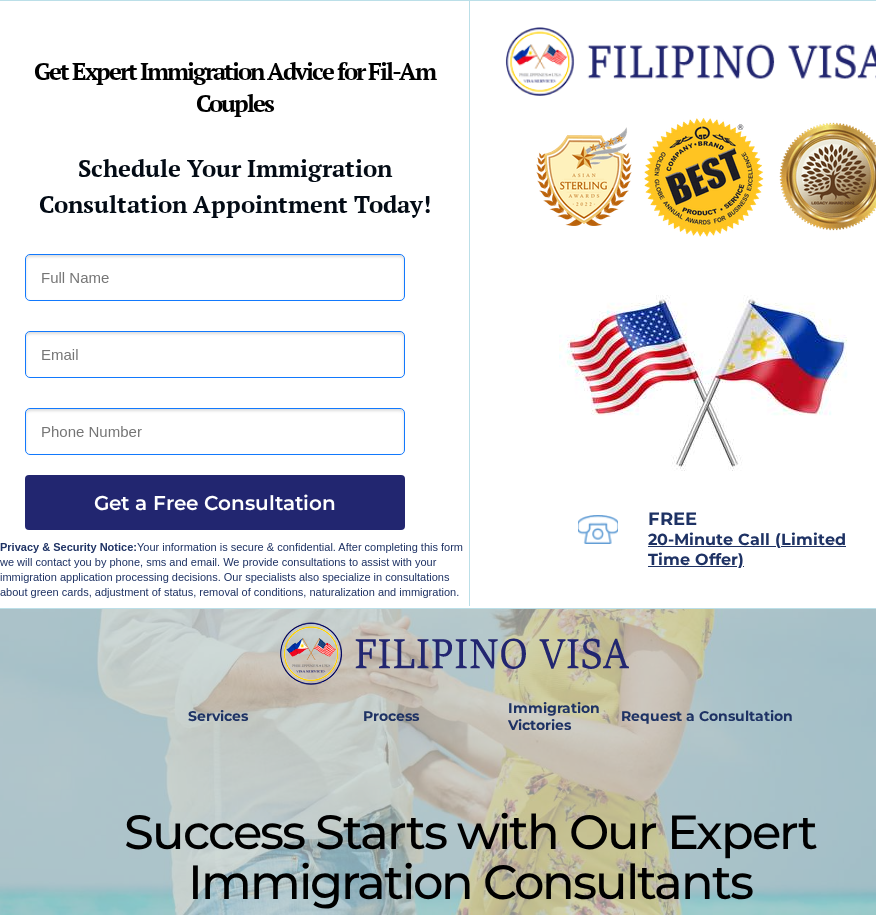 click at bounding box center (470, 304) 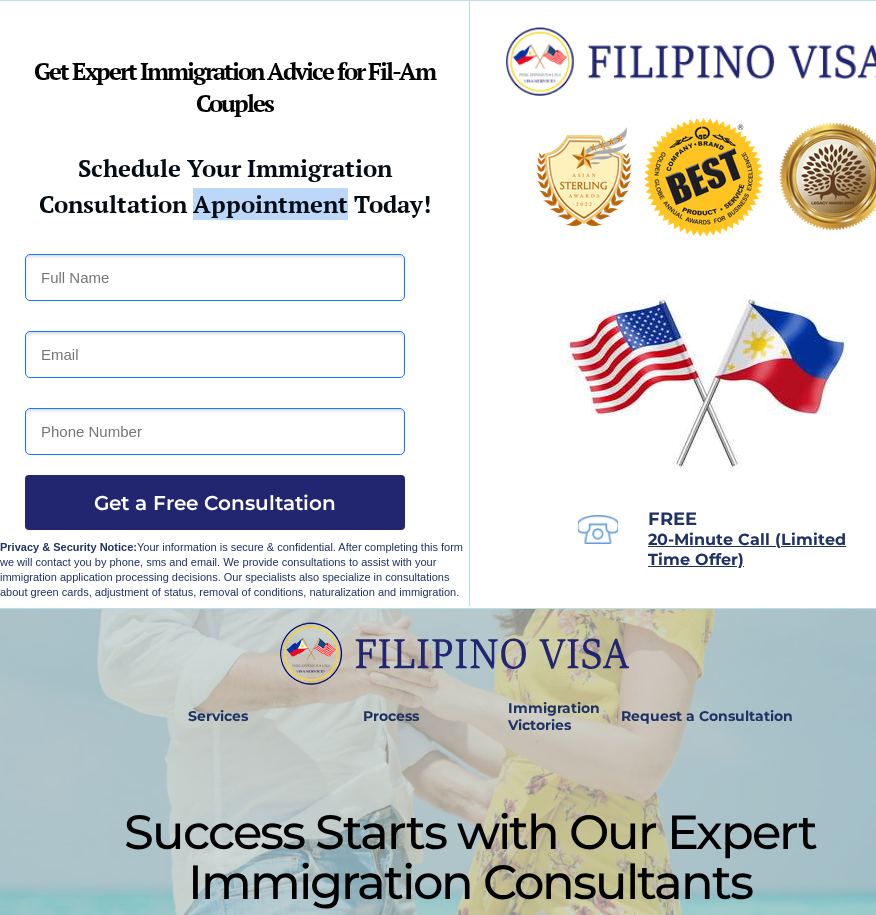 click on "Consultation Appointment Today!" at bounding box center (235, 204) 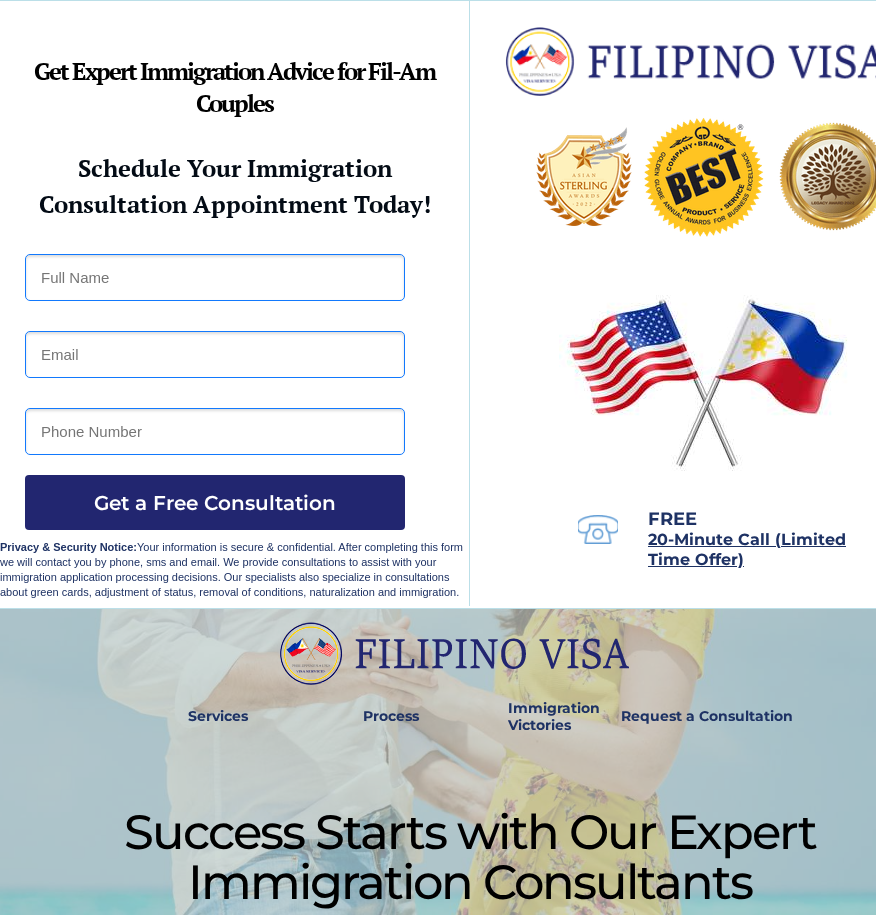 click on "Consultation Appointment Today!" at bounding box center [235, 204] 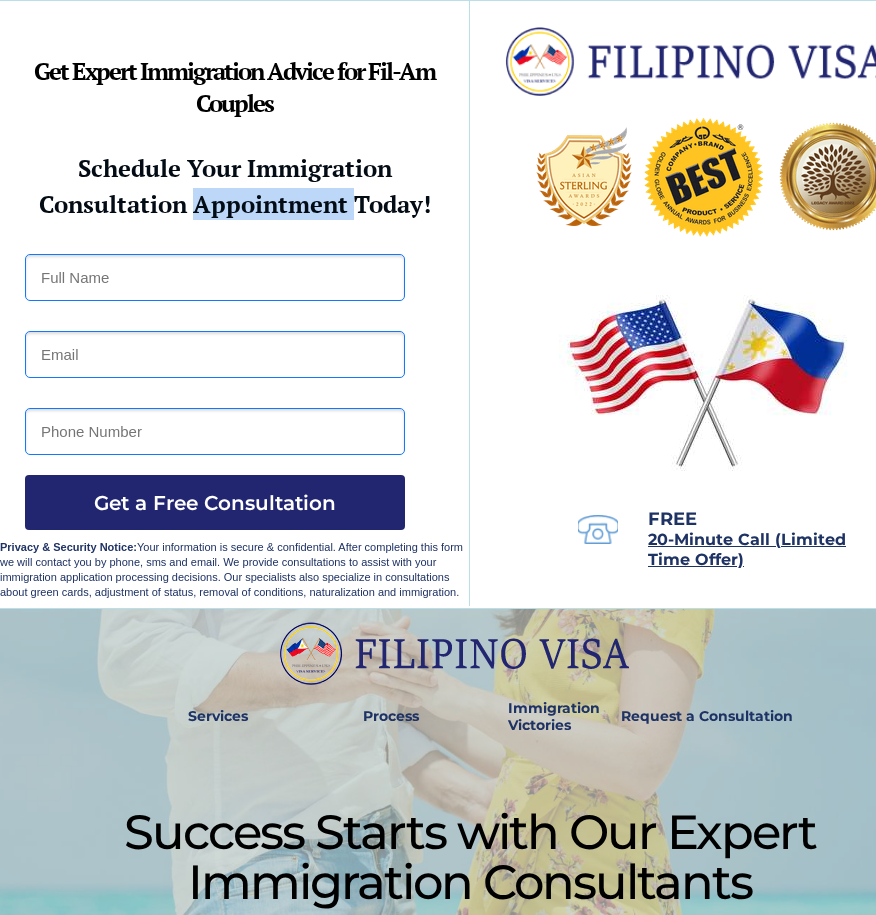 click on "Consultation Appointment Today!" at bounding box center (235, 204) 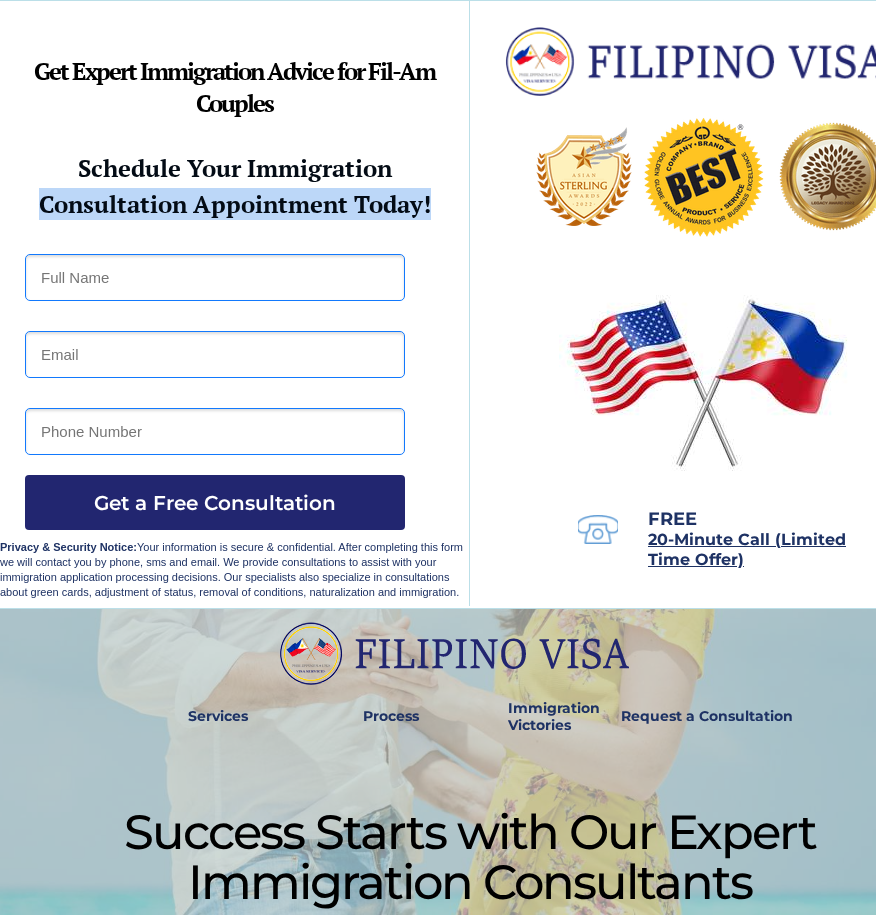 click on "Consultation Appointment Today!" at bounding box center (235, 204) 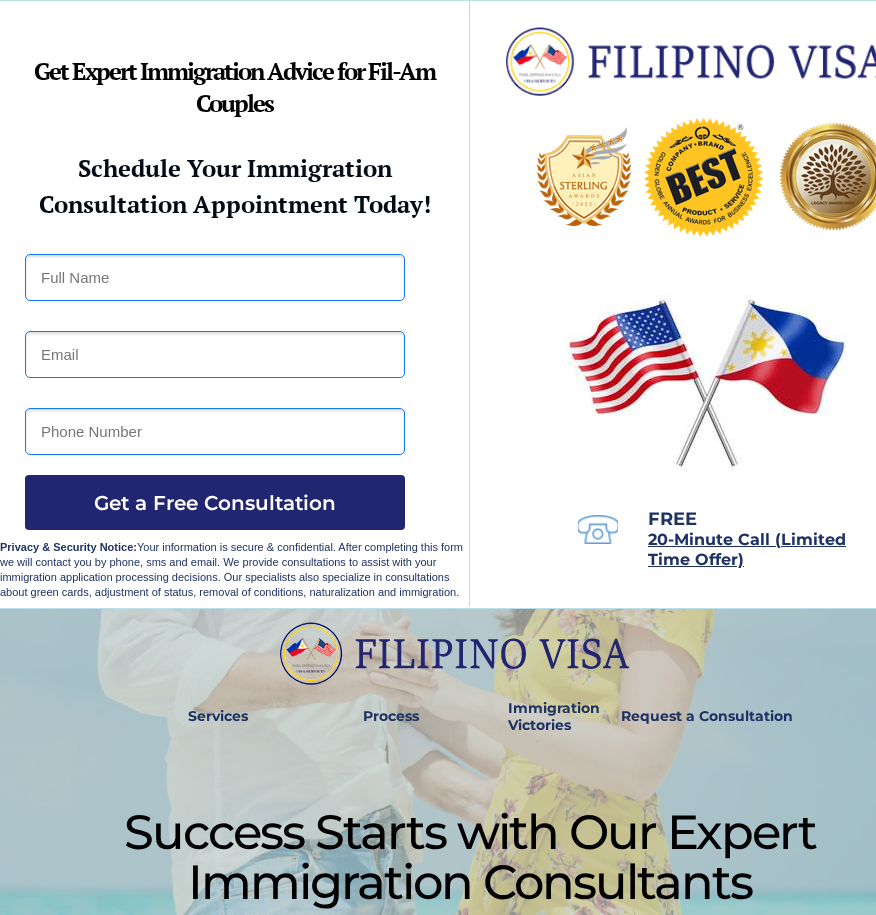 click on "Consultation Appointment Today!" at bounding box center [235, 204] 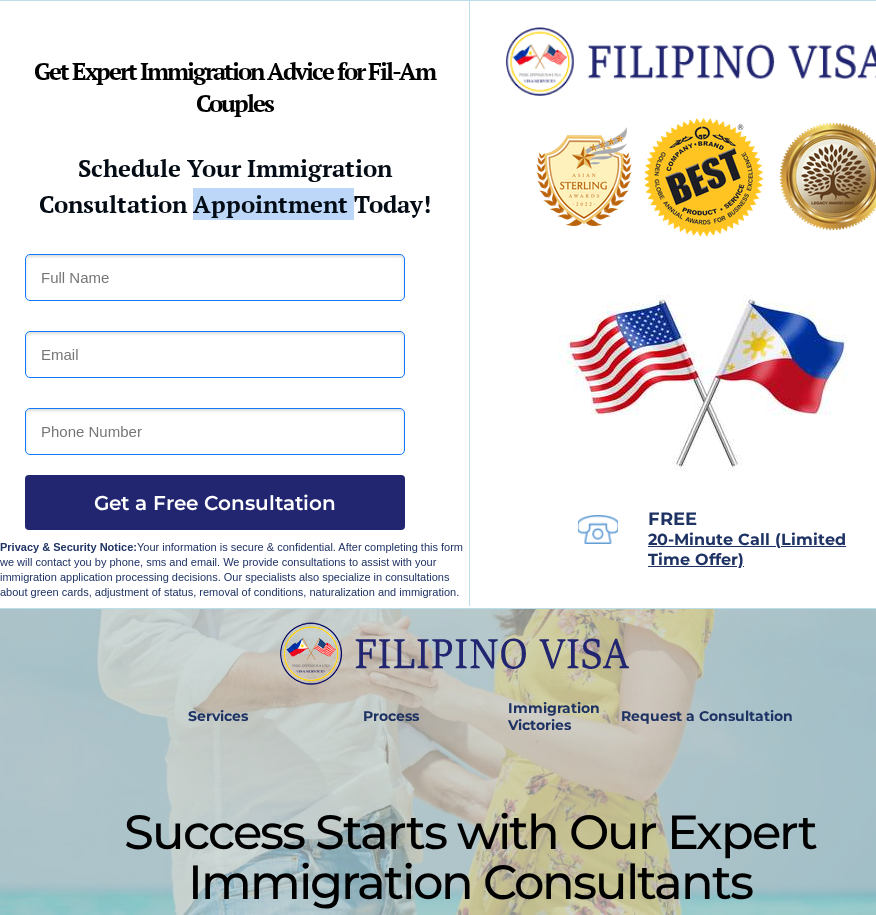 click on "Consultation Appointment Today!" at bounding box center (235, 204) 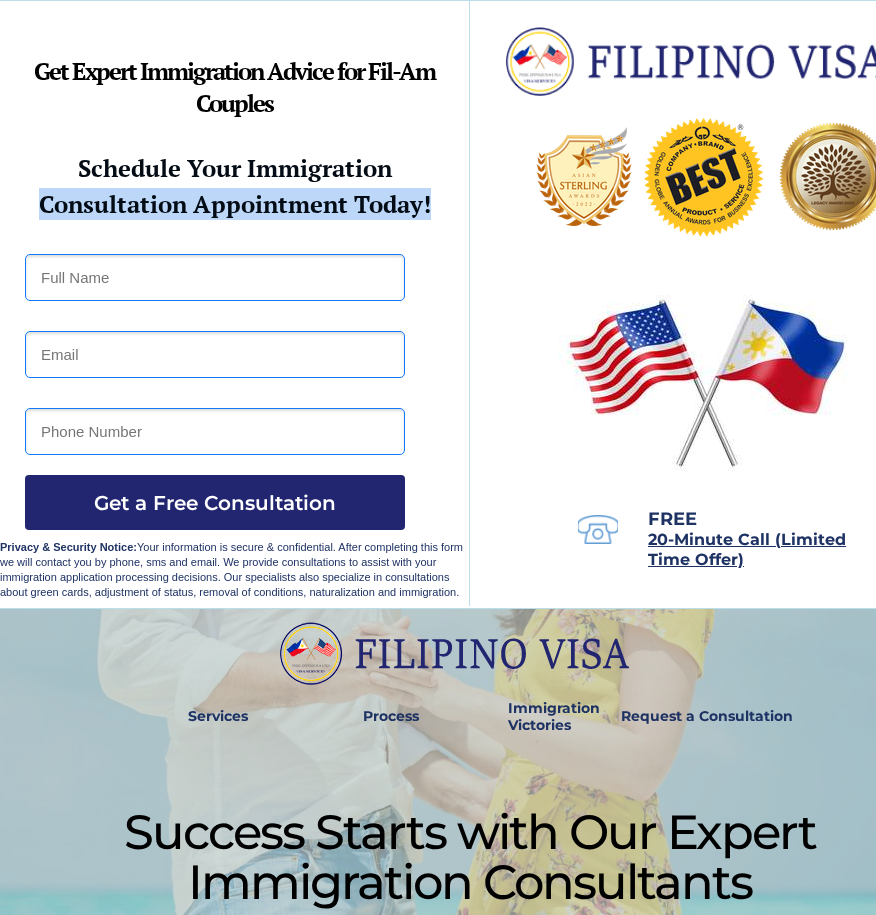 click on "Consultation Appointment Today!" at bounding box center (235, 204) 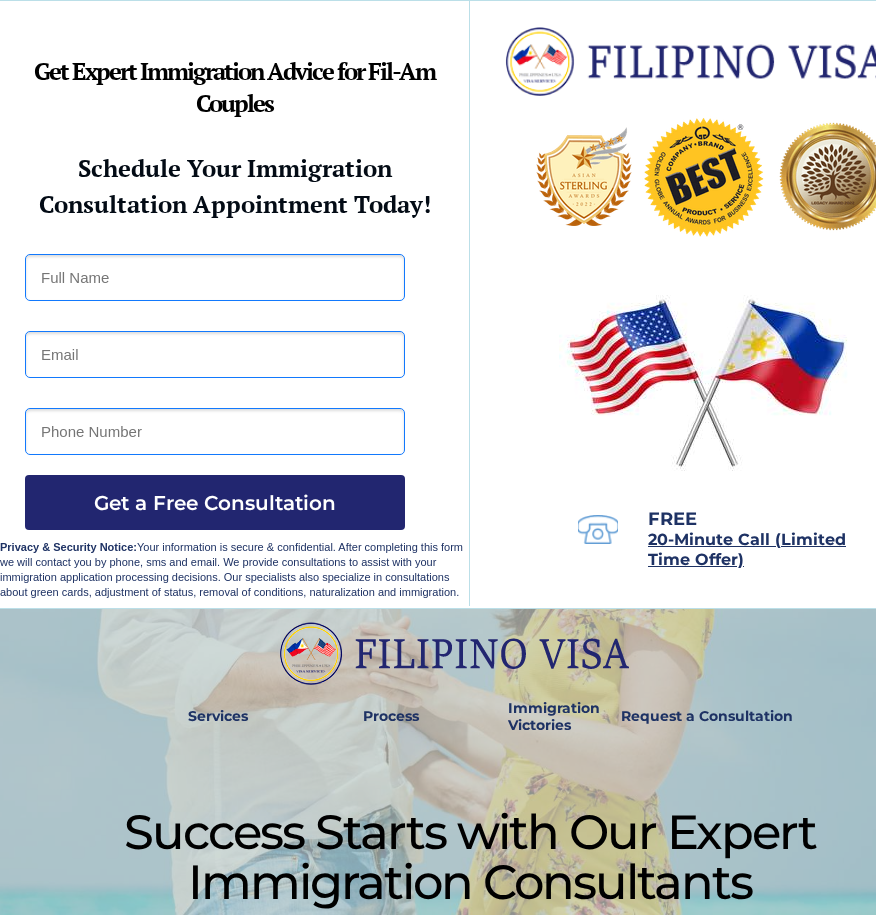 click at bounding box center (470, 304) 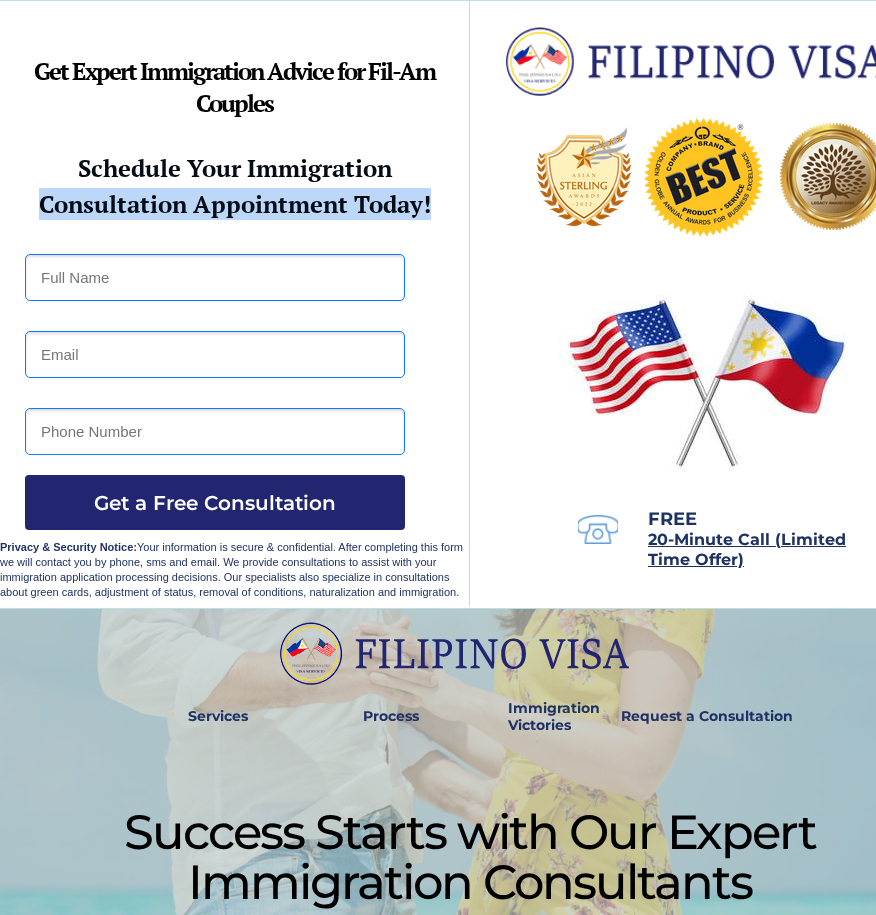 click on "Consultation Appointment Today!" at bounding box center (235, 204) 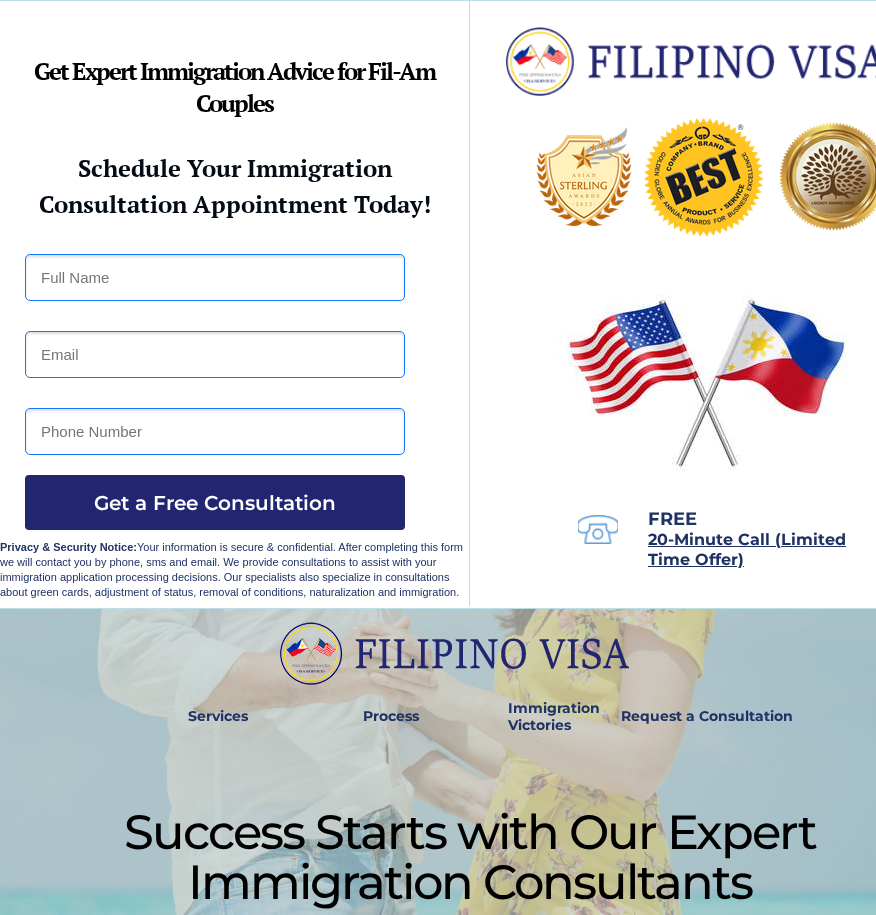 click on "Consultation Appointment Today!" at bounding box center [235, 204] 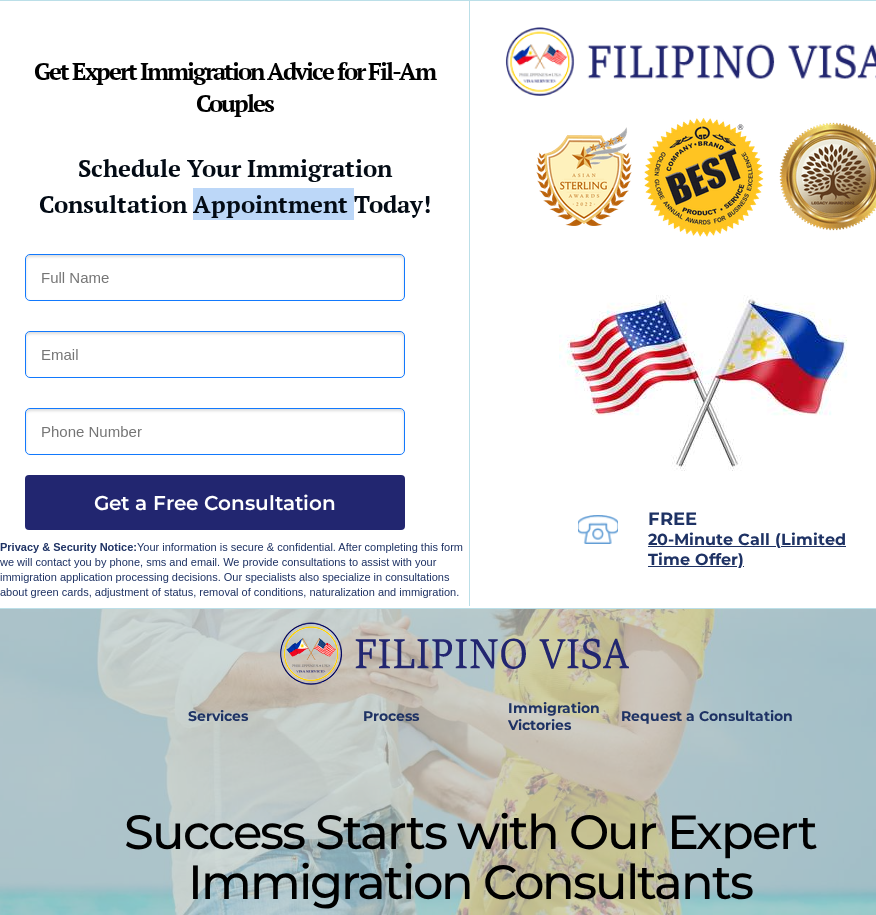 click on "Consultation Appointment Today!" at bounding box center [235, 204] 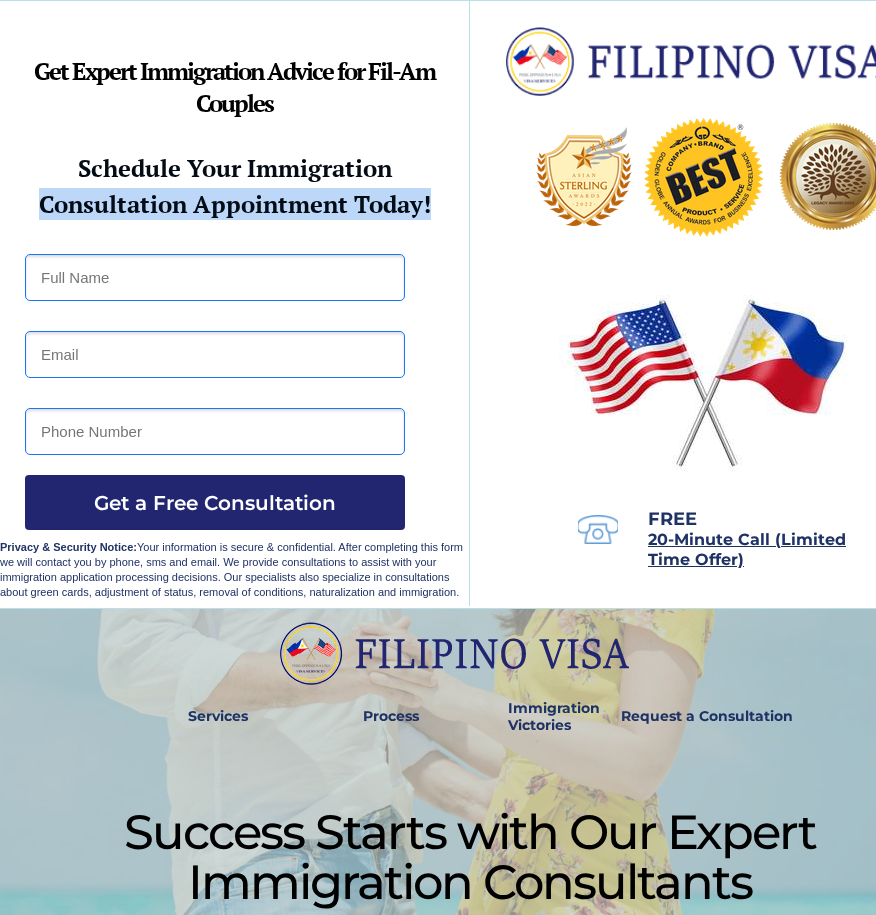 click on "Consultation Appointment Today!" at bounding box center [235, 204] 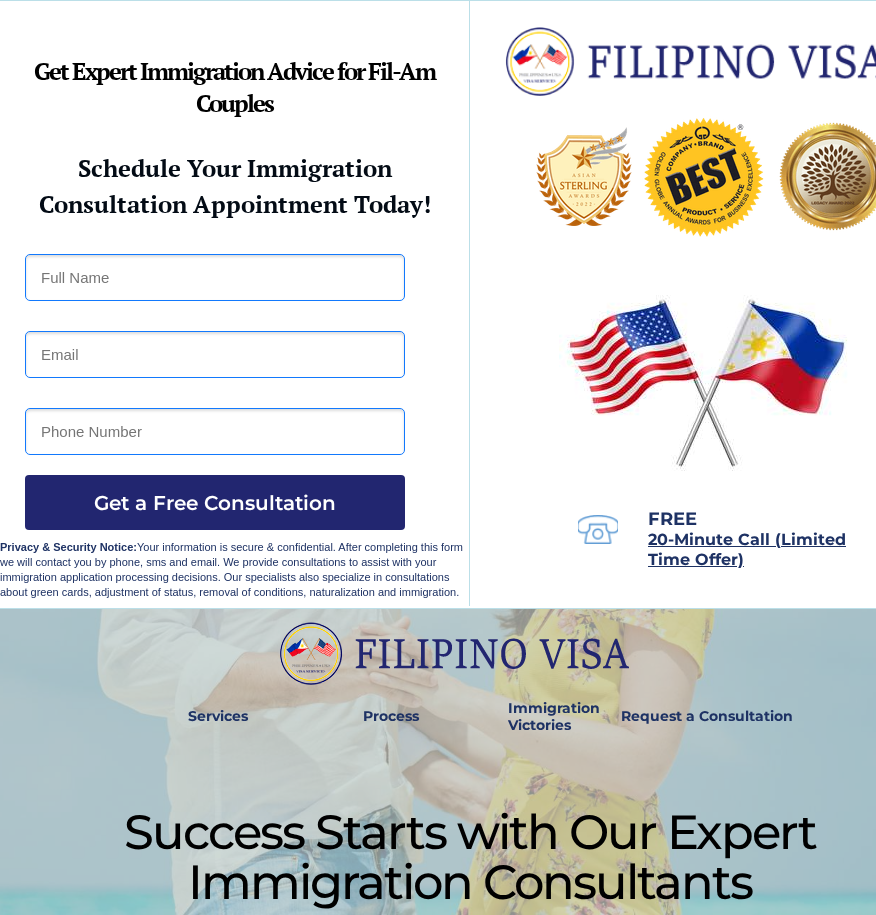 click on "Consultation Appointment Today!" at bounding box center (235, 204) 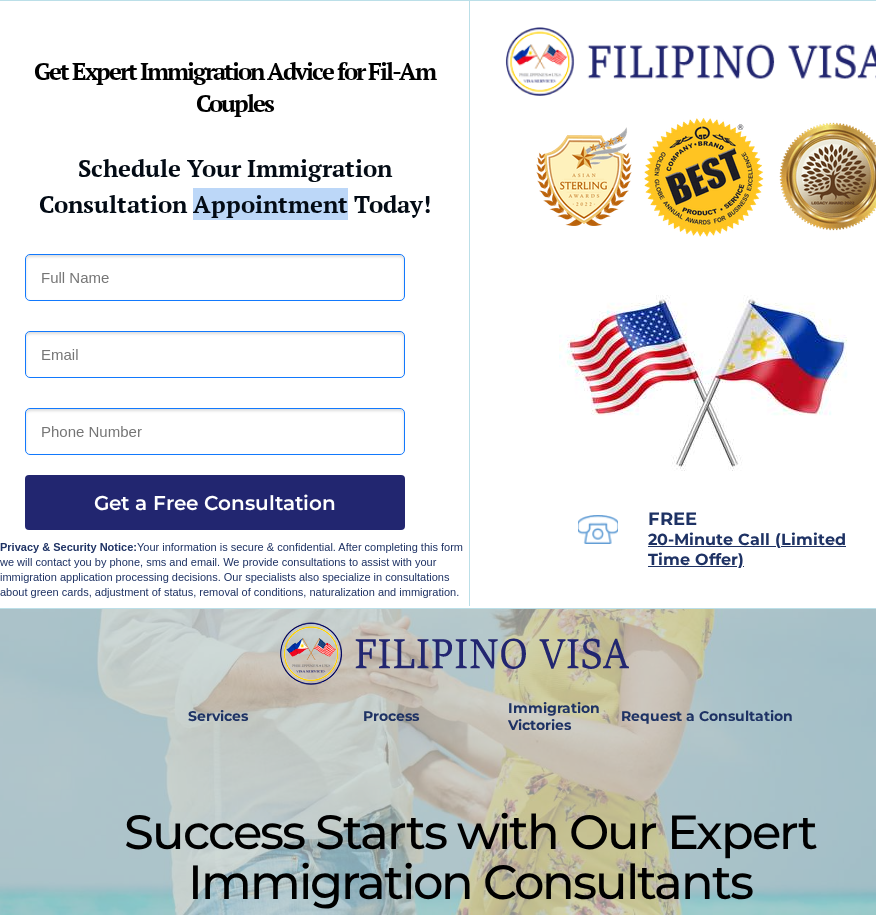 click on "Consultation Appointment Today!" at bounding box center [235, 204] 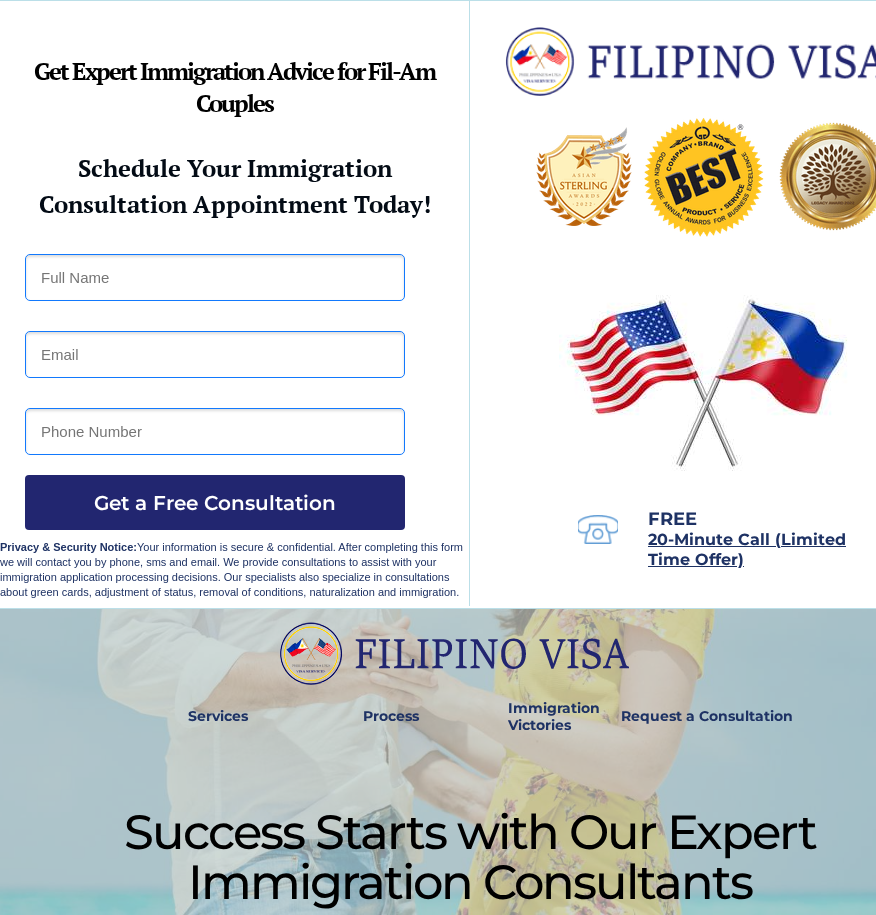 click on "Consultation Appointment Today!" at bounding box center (235, 204) 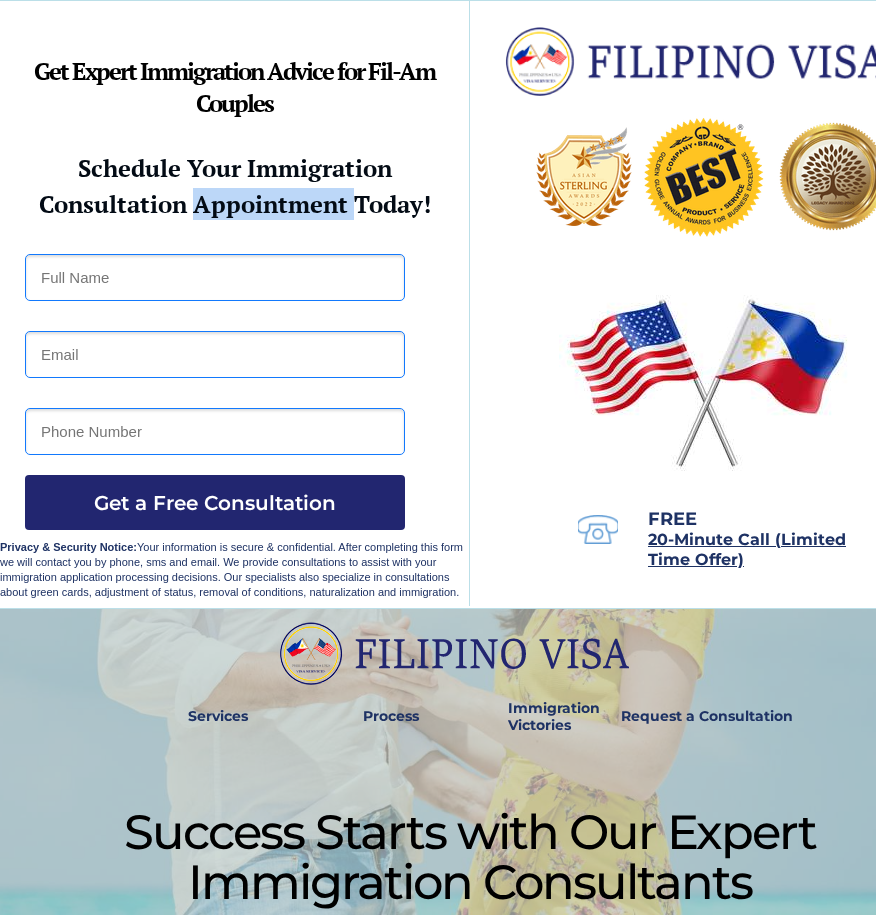 click on "Consultation Appointment Today!" at bounding box center (235, 204) 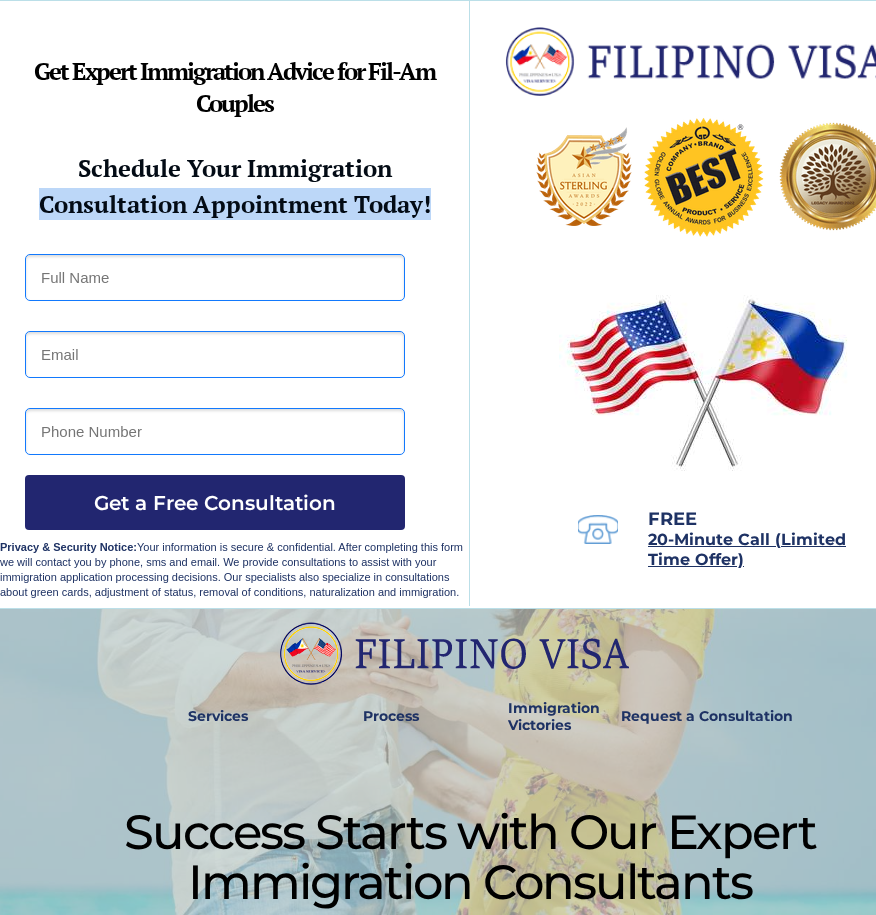 click on "Consultation Appointment Today!" at bounding box center [235, 204] 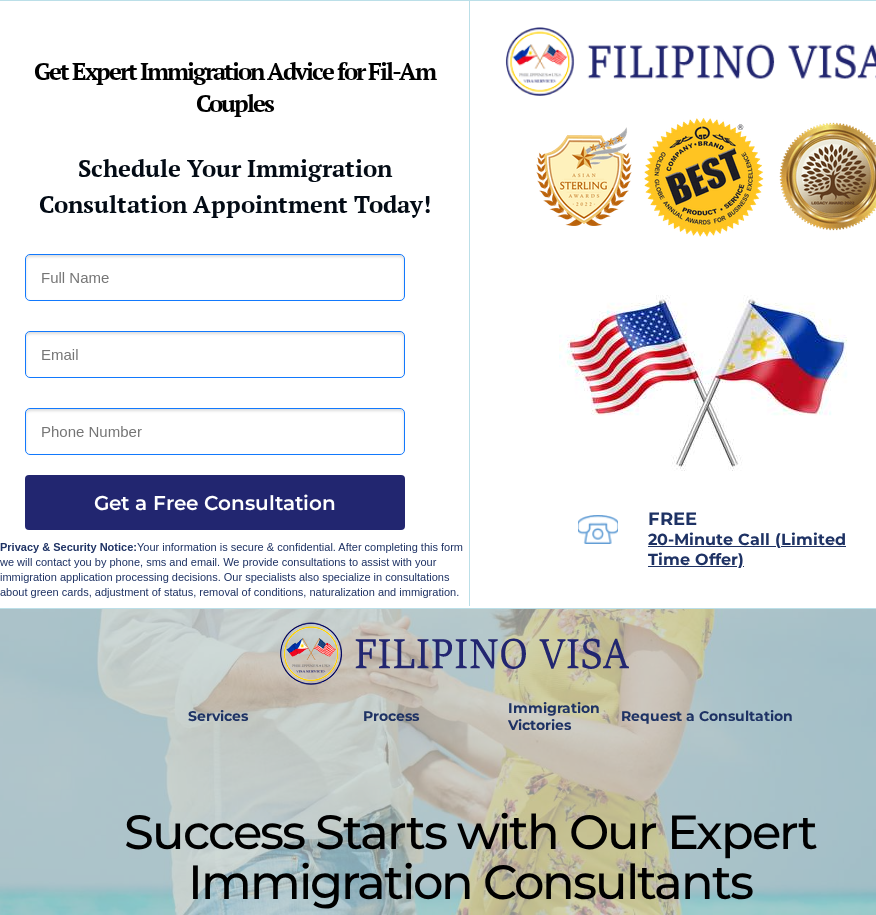 click at bounding box center [470, 304] 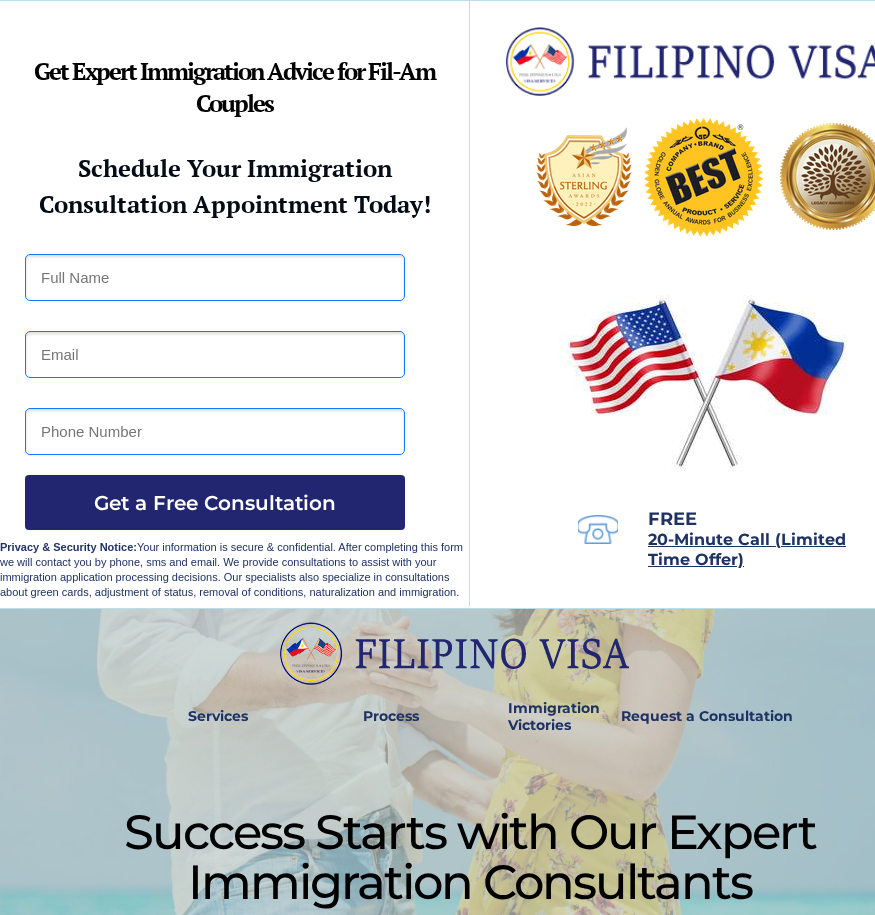 click on "Success Starts with Our Expert Immigration Consultants Specializing in K1 and CR1 immigration, we provide personalized advice to Fil-Am couples in both Filipino and English. Services Process Our Services With over a decade of experience, our consultants guide international couples through the complexities of the Philippines - US immigration process. Immigration Victories Expert Advice EXPERIENCE Our Process Submit  your info,  consult  with us, and  begin  the immigration process. We provide a clear, tailored path to success, aligned with current immigration policies. Customer Success Stories Read testimonials from Fil-Am couples who successfully immigrated with our expert guidance. Heart, Knowledge and Dedication Mission Our mission: Uniting couples with expert immigration advice. Love knows no bounds or borders, and we're passionate about bringing couples together. [FIRST] & [FIRST] CR1 Petition / March 2023 Philippines: [STATE] : [POSTAL_CODE] [CITY], [STATE] [POSTAL_CODE] ABOUT US" at bounding box center (437, 457) 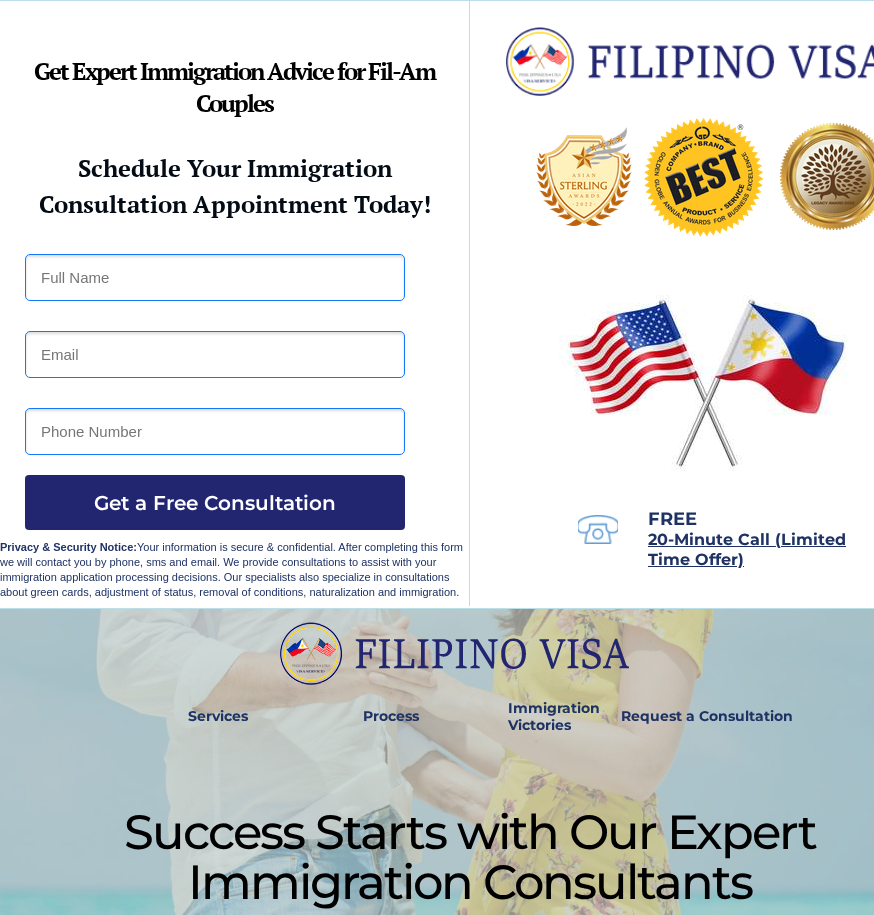 click on "Success Starts with Our Expert Immigration Consultants Specializing in K1 and CR1 immigration, we provide personalized advice to Fil-Am couples in both Filipino and English. Services Process Our Services With over a decade of experience, our consultants guide international couples through the complexities of the Philippines - US immigration process. Immigration Victories Expert Advice EXPERIENCE Our Process Submit  your info,  consult  with us, and  begin  the immigration process. We provide a clear, tailored path to success, aligned with current immigration policies. Customer Success Stories Read testimonials from Fil-Am couples who successfully immigrated with our expert guidance. Heart, Knowledge and Dedication Mission Our mission: Uniting couples with expert immigration advice. Love knows no bounds or borders, and we're passionate about bringing couples together. [FIRST] & [FIRST] CR1 Petition / March 2023 Philippines: [STATE] : [POSTAL_CODE] [CITY], [STATE] [POSTAL_CODE] ABOUT US" at bounding box center [437, 457] 